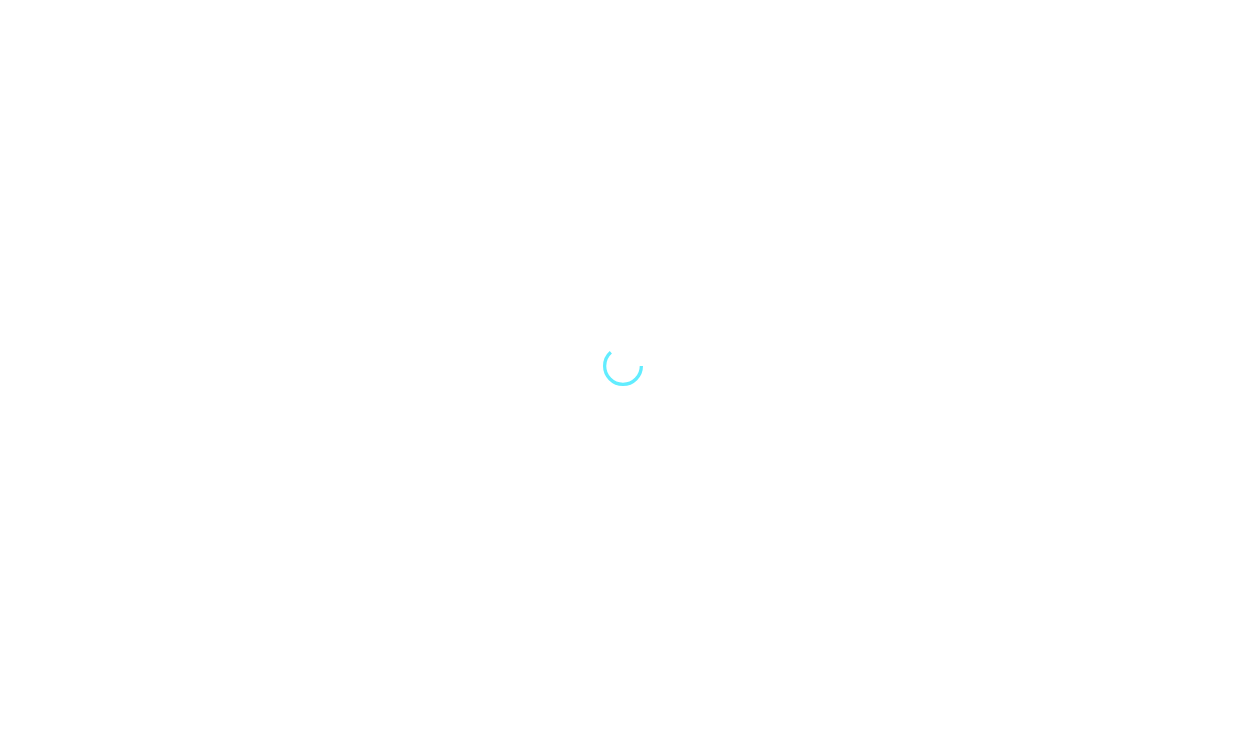 scroll, scrollTop: 0, scrollLeft: 0, axis: both 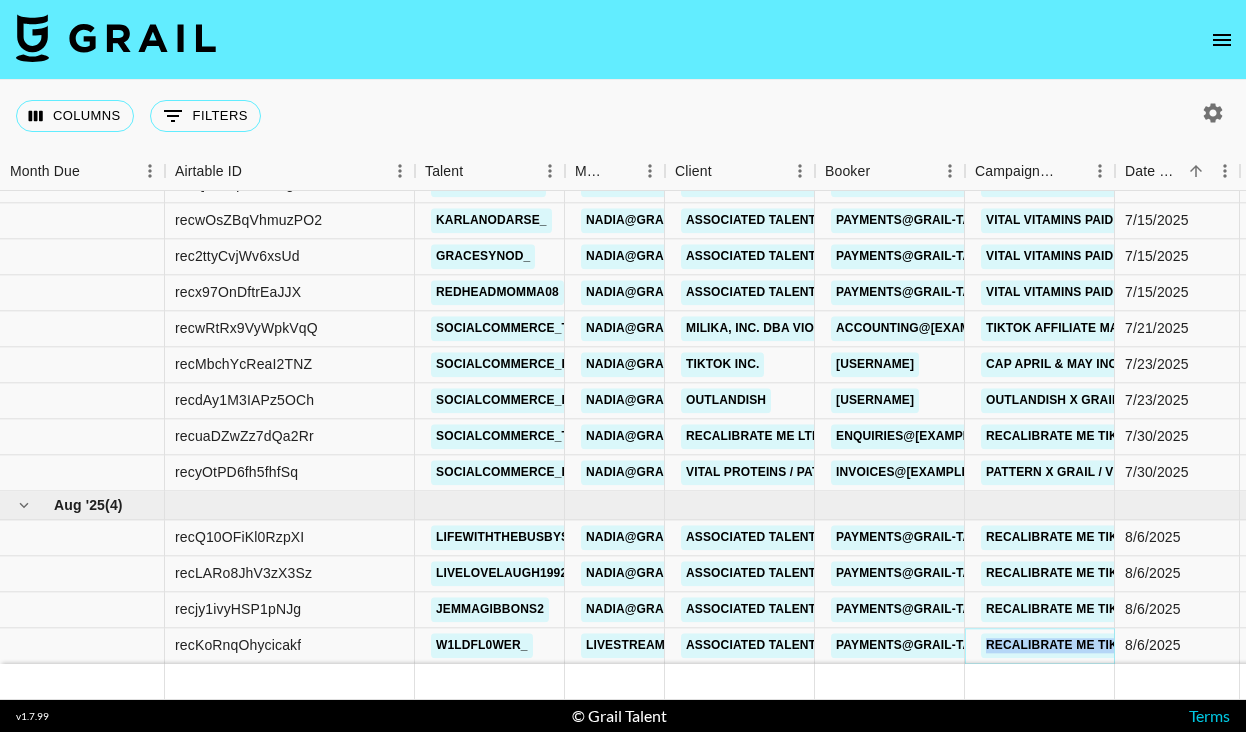 click on "Recalibrate Me TikTok Shop Campaign July" at bounding box center (1135, 645) 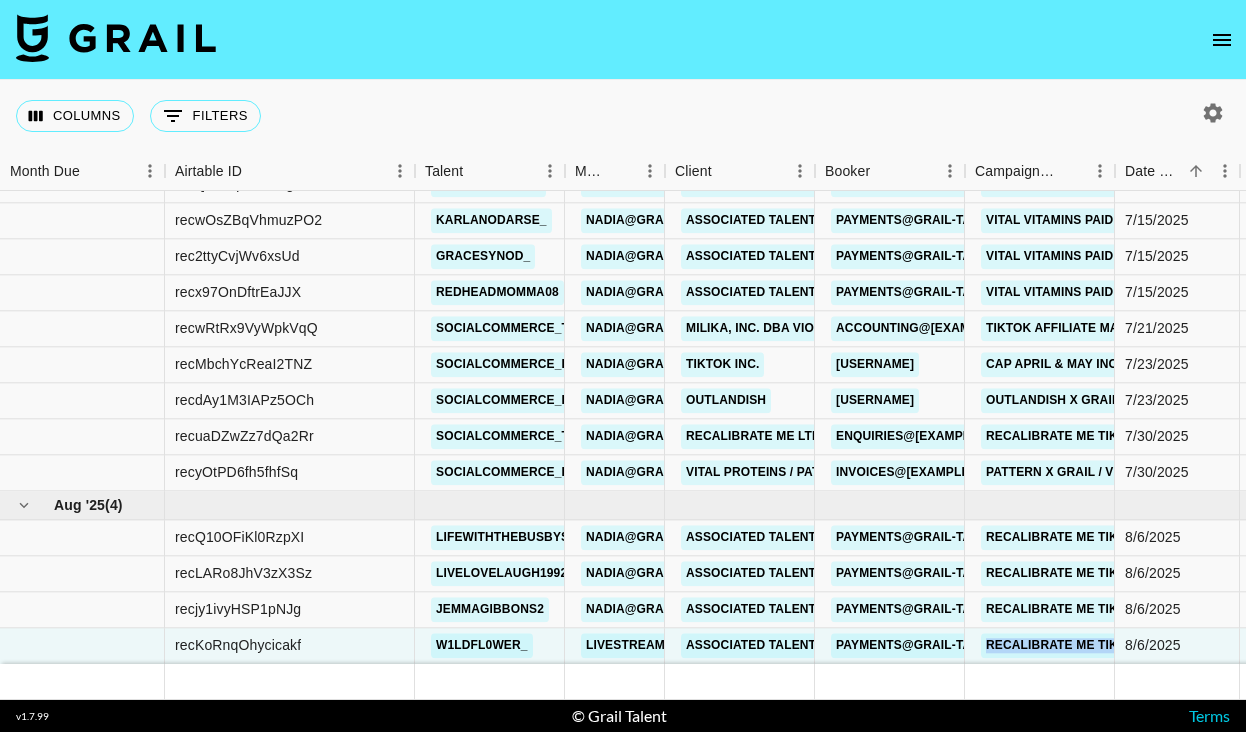 click 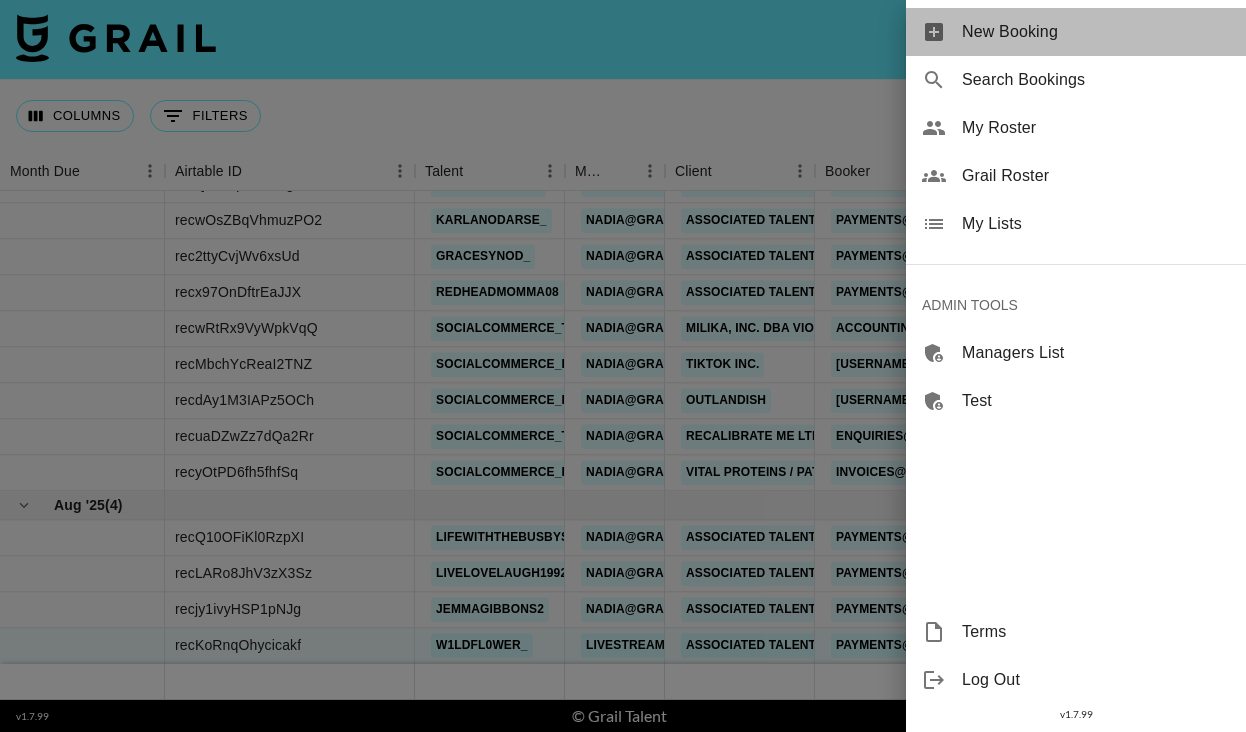 click on "New Booking" at bounding box center (1076, 32) 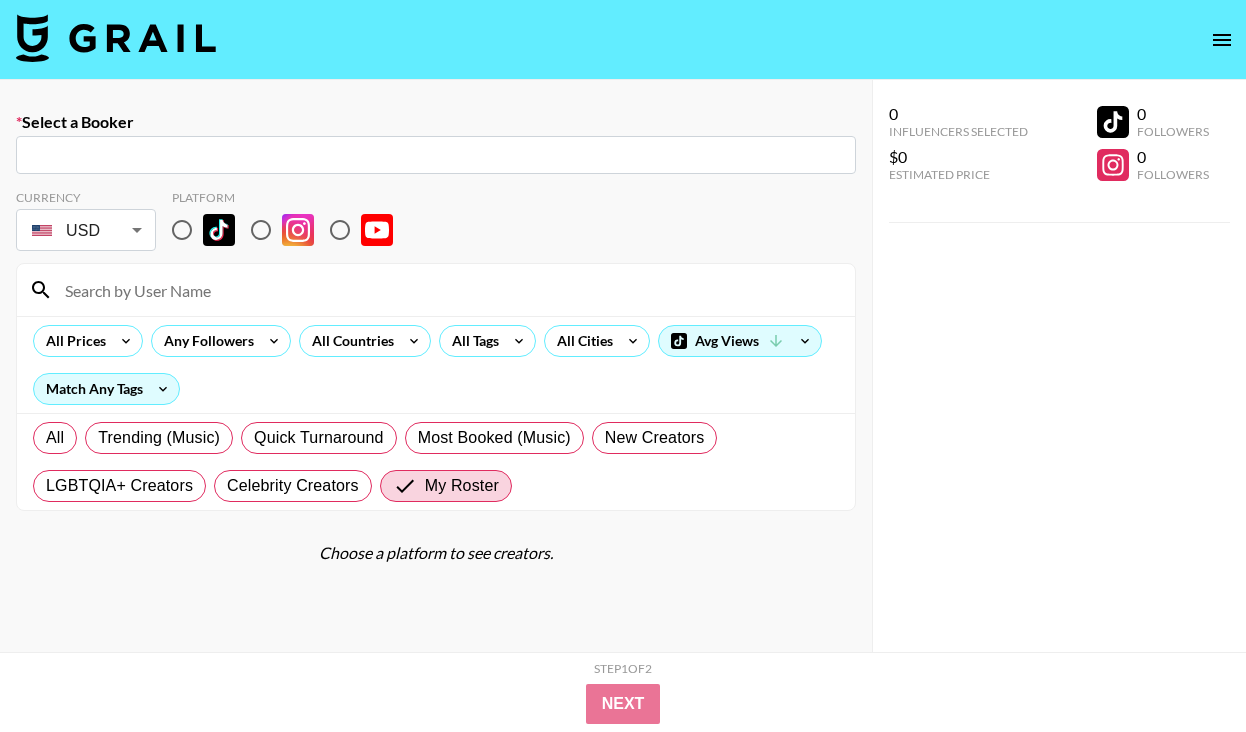 click at bounding box center [436, 155] 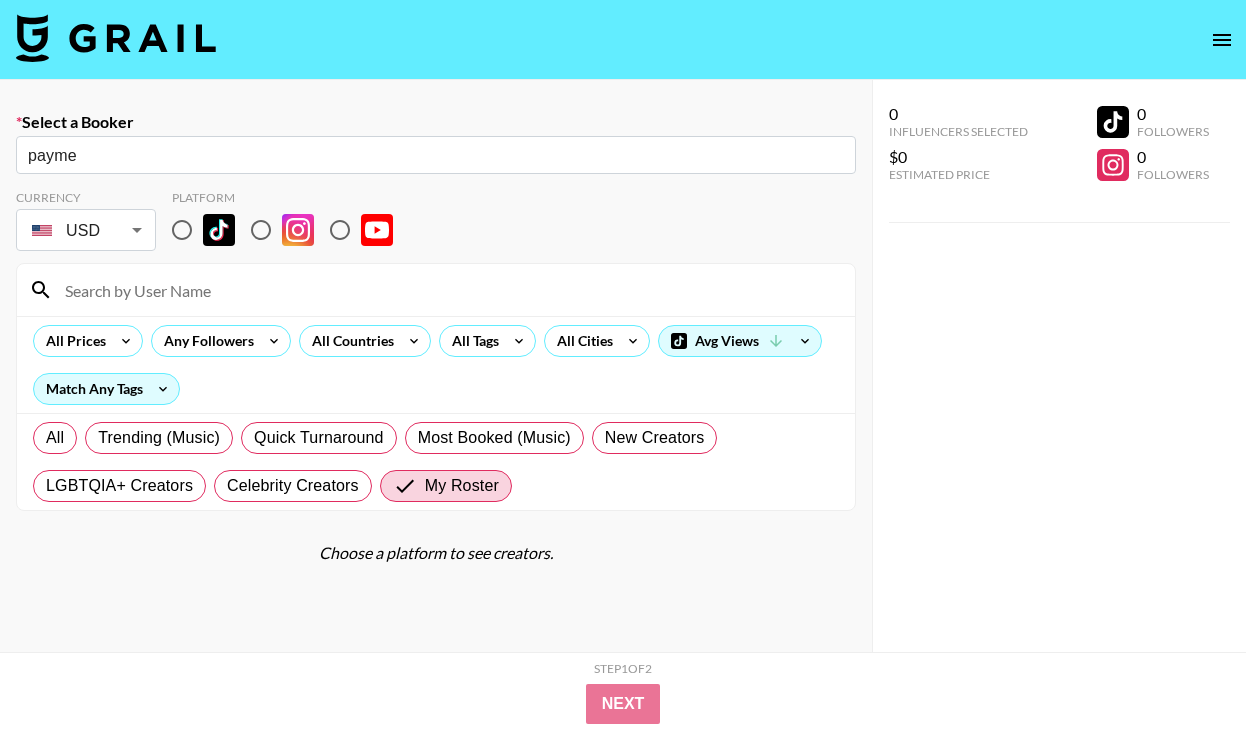 click on "payme" at bounding box center (436, 155) 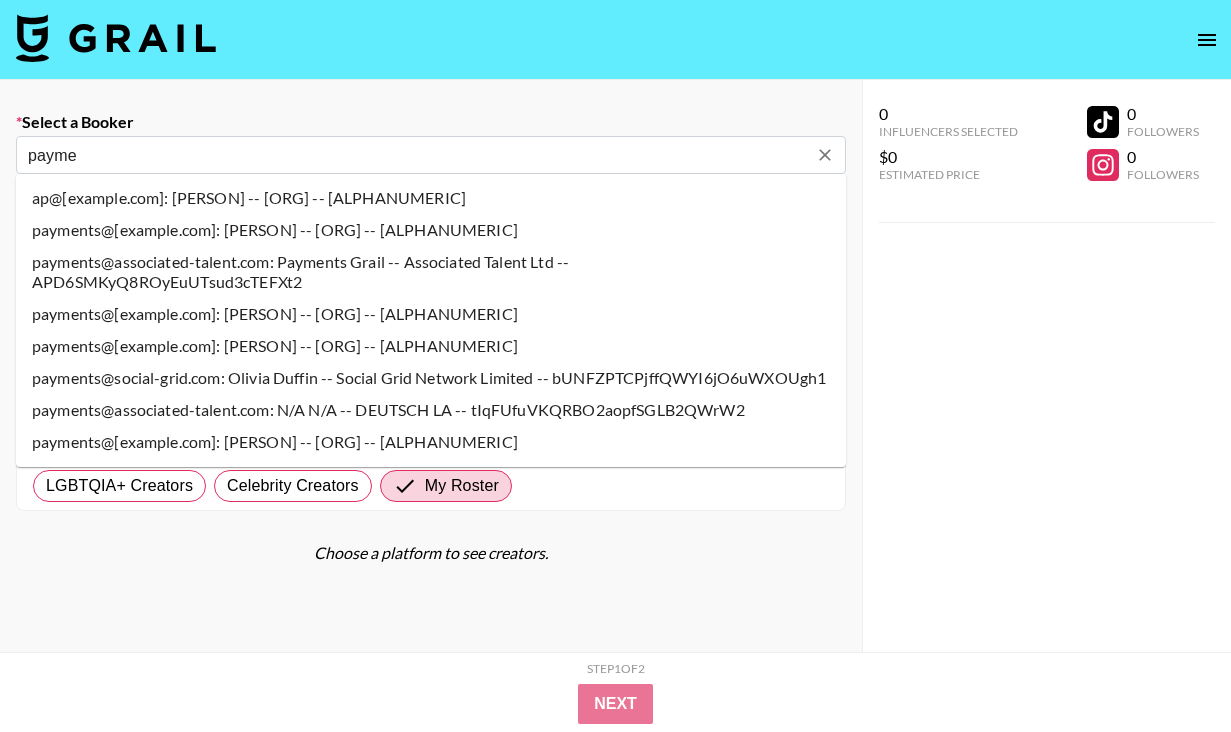 type on "payments@[example.com]: [PERSON] -- [ORG] -- [ALPHANUMERIC]" 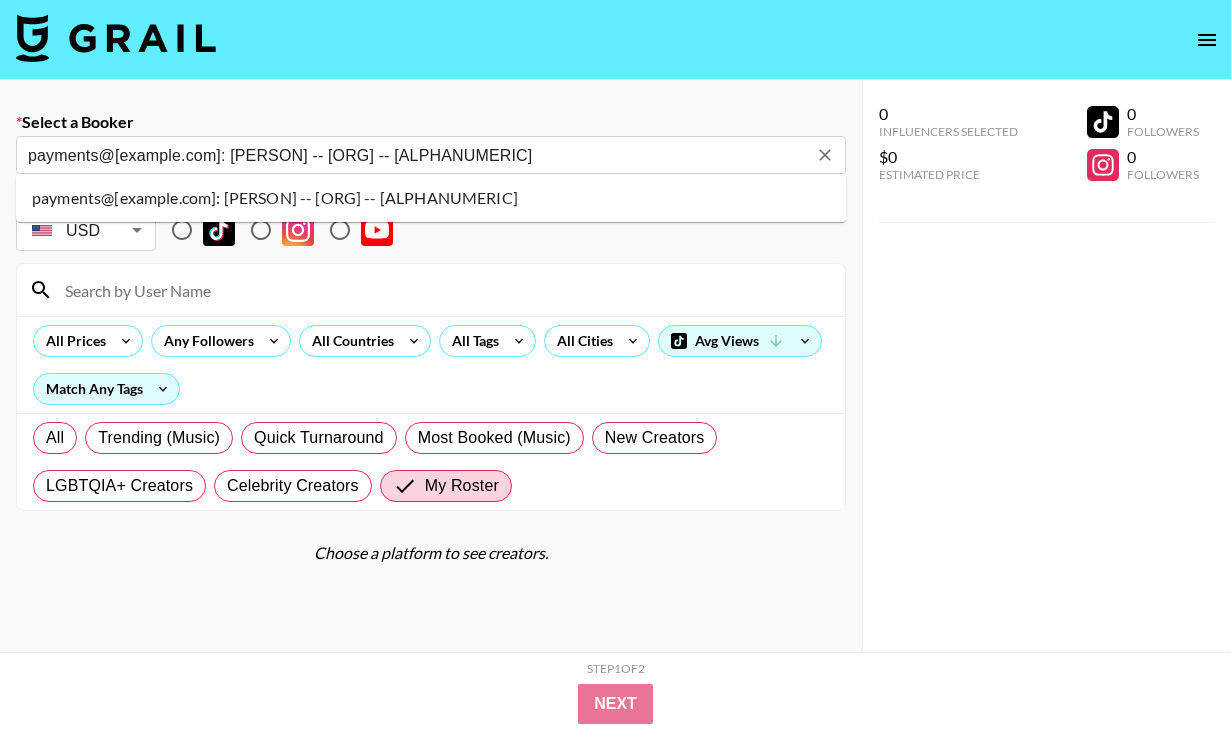 click on "payments@[example.com]: [PERSON] -- [ORG] -- [ALPHANUMERIC]" at bounding box center [431, 198] 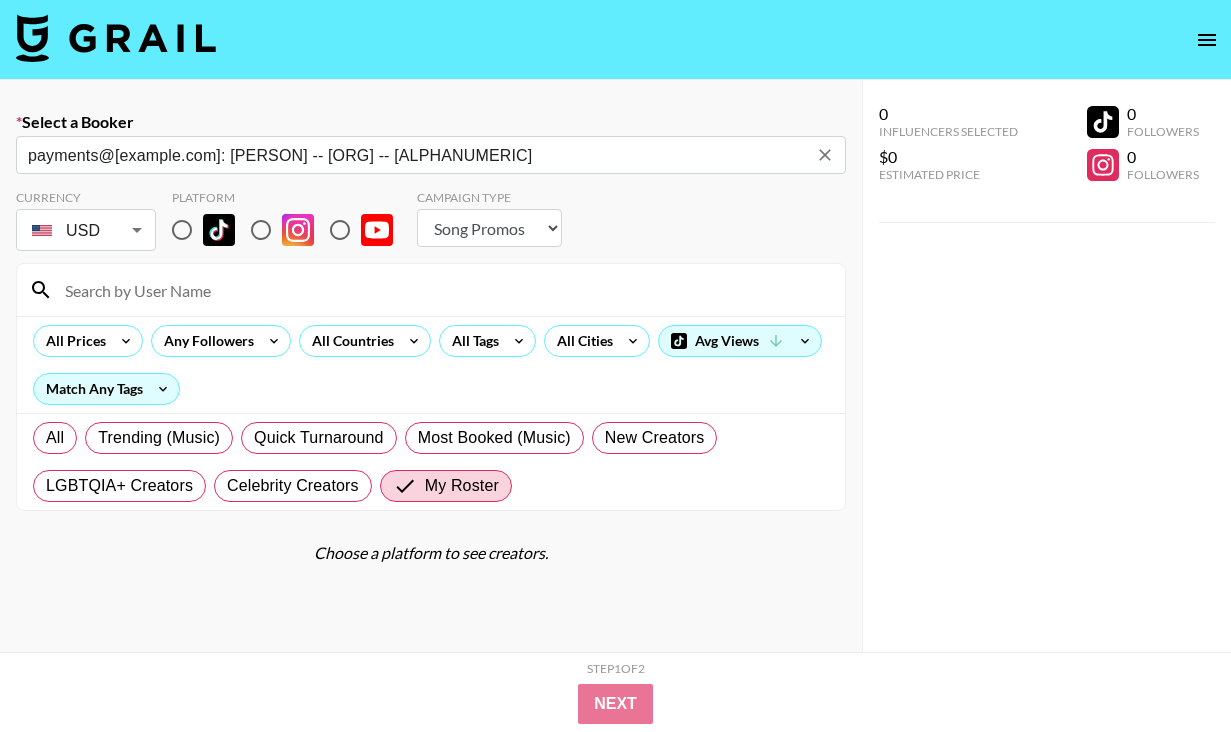 click on "Select a Booker payments@[example.com]: [PERSON] -- [ORG] -- [ALPHANUMERIC] ​ Currency USD USD ​ Platform Campaign Type Choose Type... Song Promos Brand Promos All Prices Any Followers All Countries All Tags All Cities Avg Views Match Any Tags All Trending (Music) Quick Turnaround Most Booked (Music) New Creators LGBTQIA+ Creators Celebrity Creators My Roster Choose a platform to see creators. 0 Influencers Selected $0 Estimated Price 0 Followers 0 Followers 0 Influencers Selected $0 Estimated Price 0 Followers 0 Followers Step  1  of  2 View  Summary Next v 1.7.99 © [ORG] Terms" at bounding box center (615, 437) 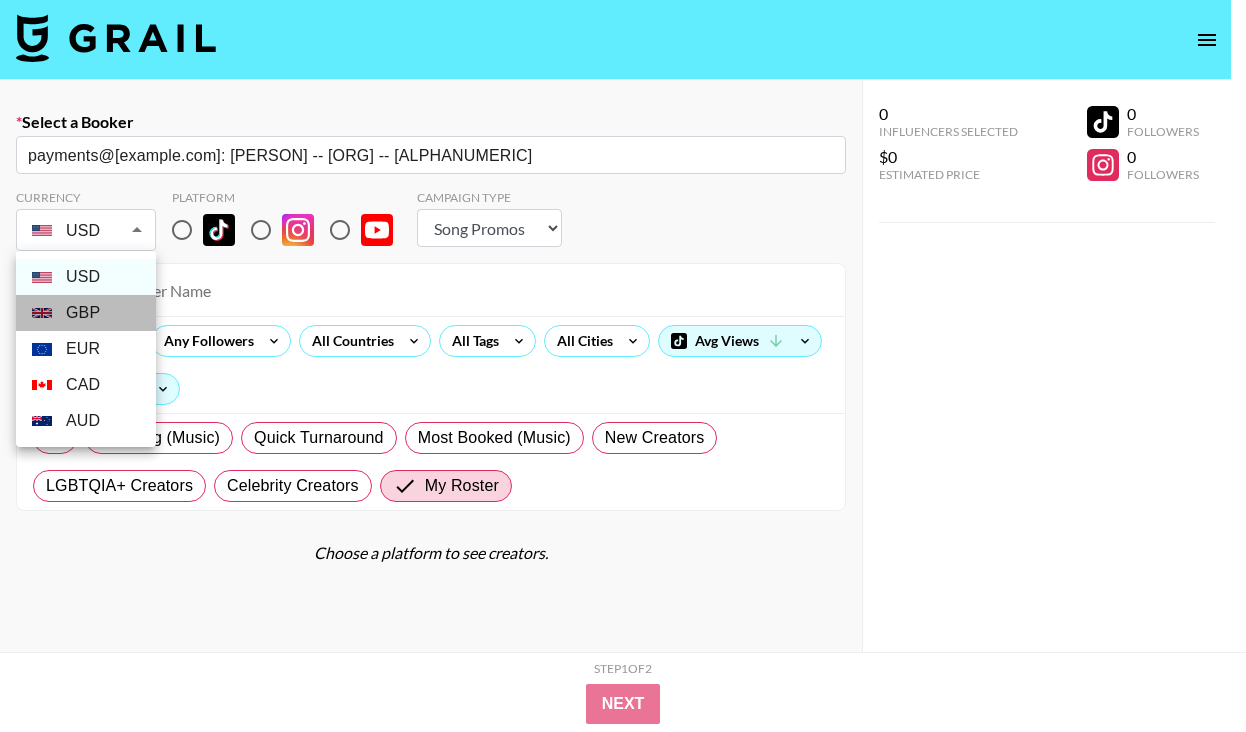 click on "GBP" at bounding box center (86, 313) 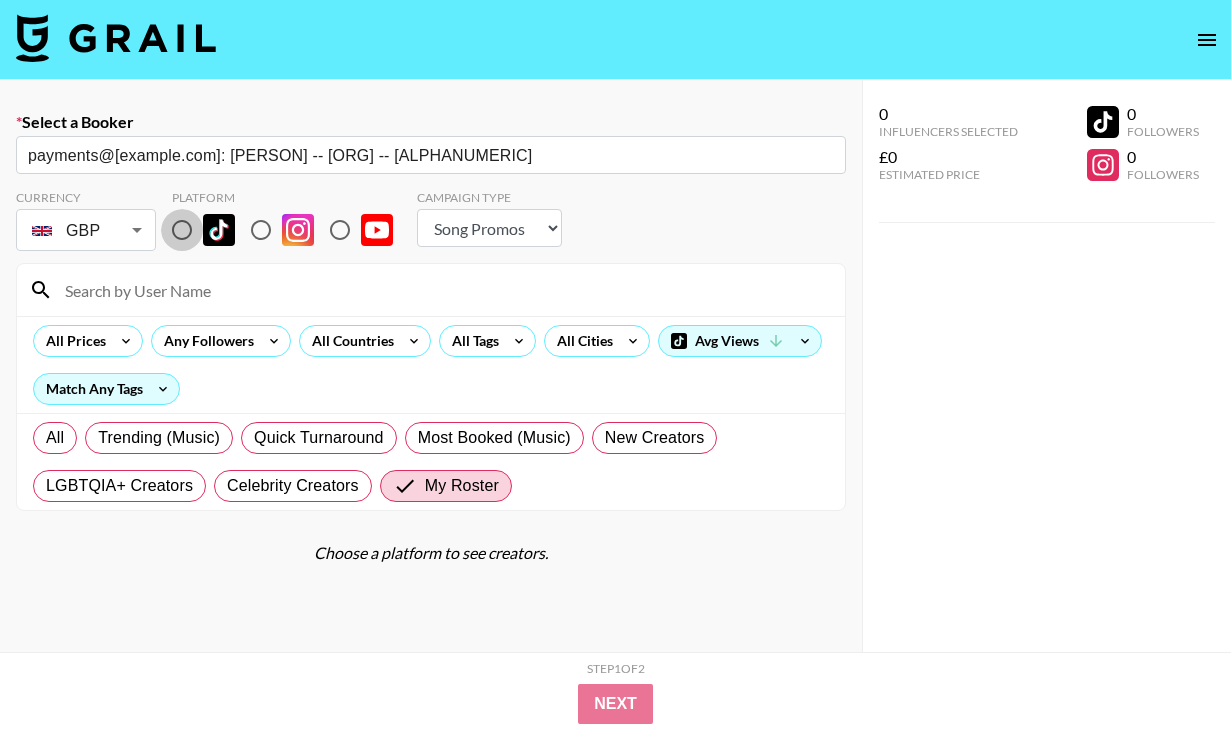click at bounding box center (182, 230) 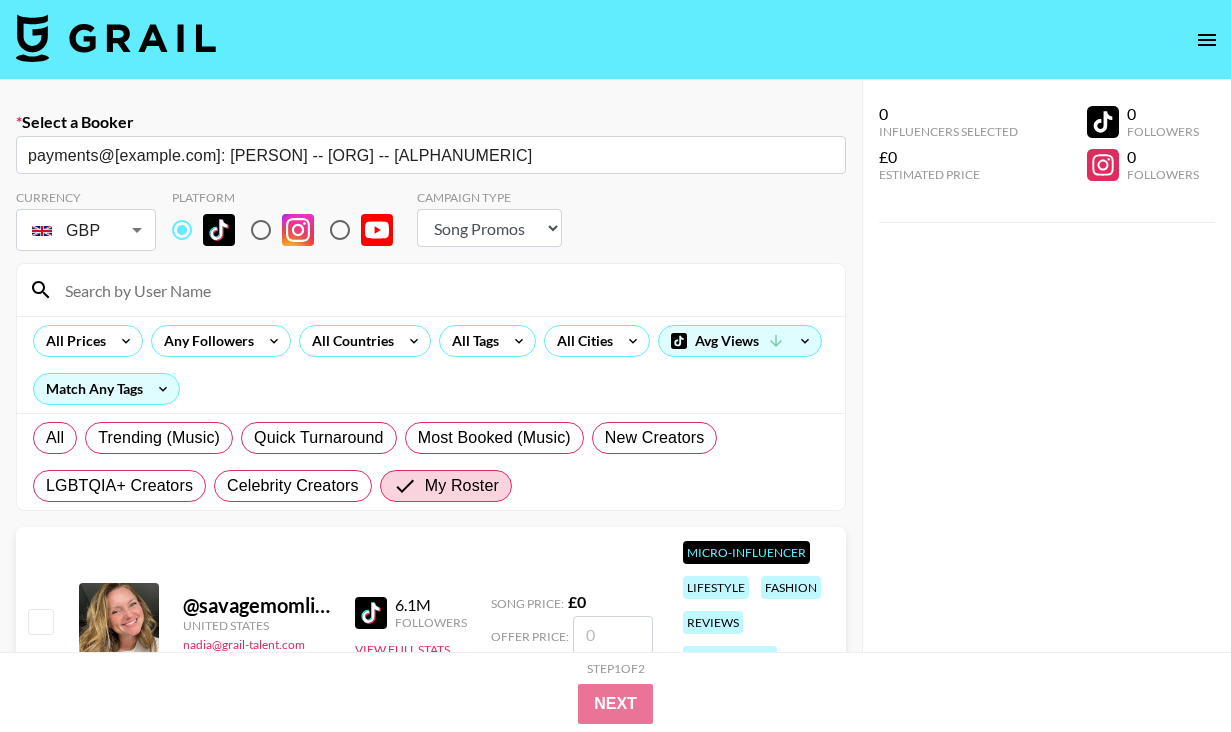 click on "Choose Type... Song Promos Brand Promos" at bounding box center [489, 228] 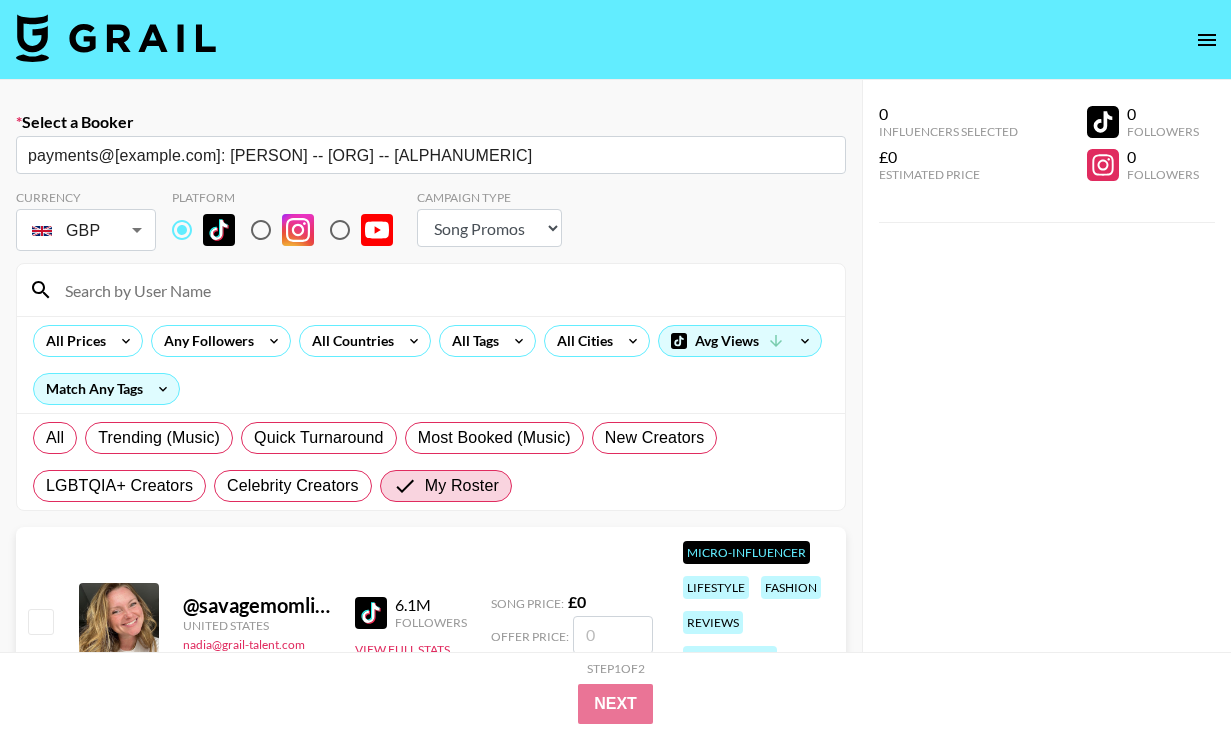 select on "Brand" 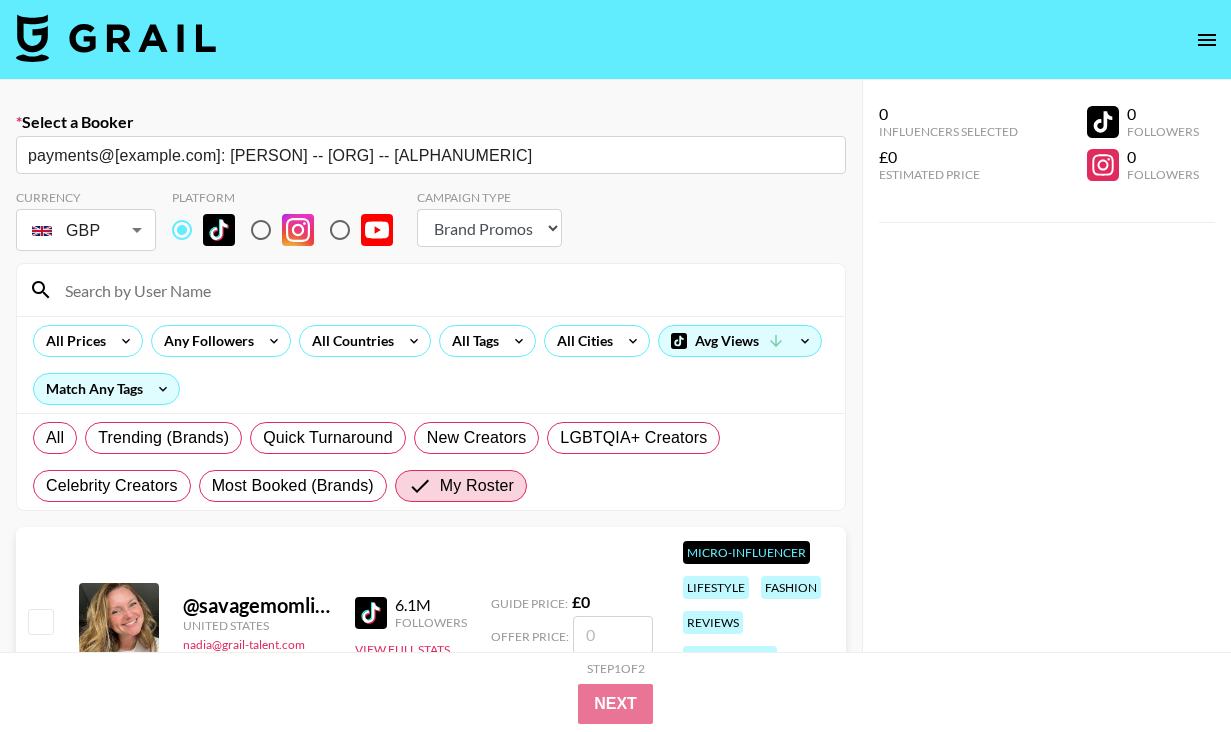 click at bounding box center (443, 290) 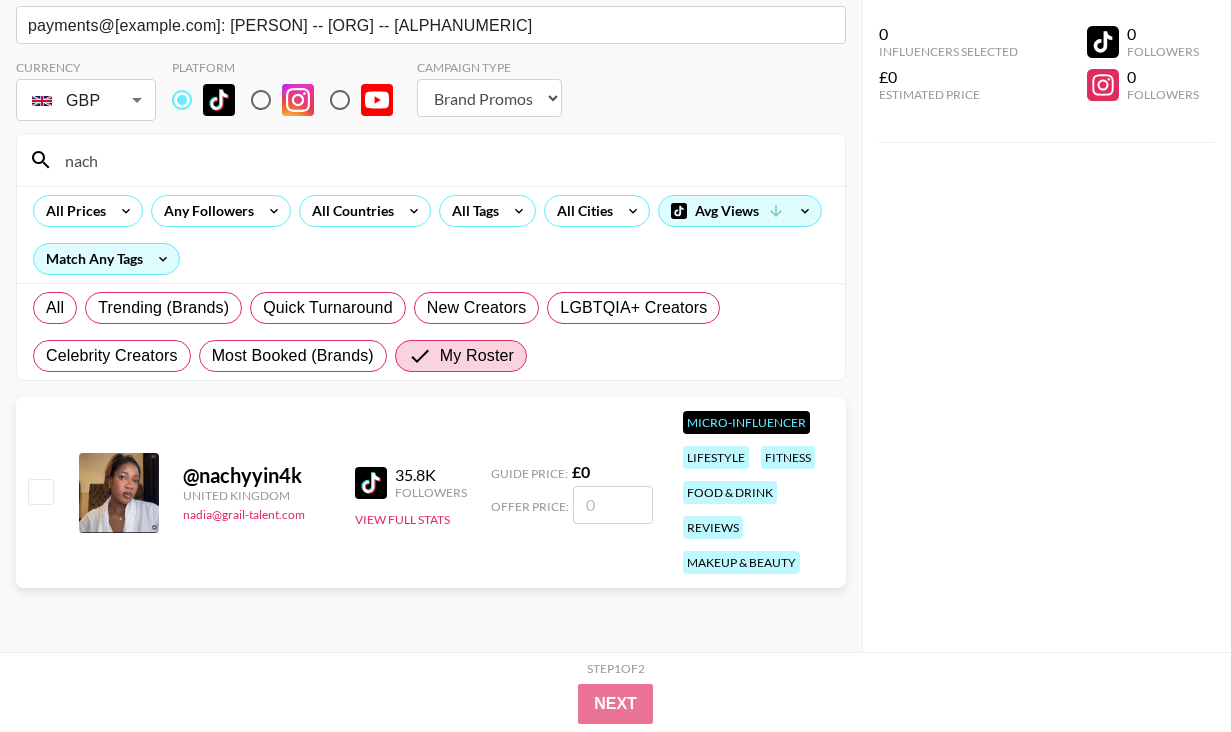 scroll, scrollTop: 142, scrollLeft: 0, axis: vertical 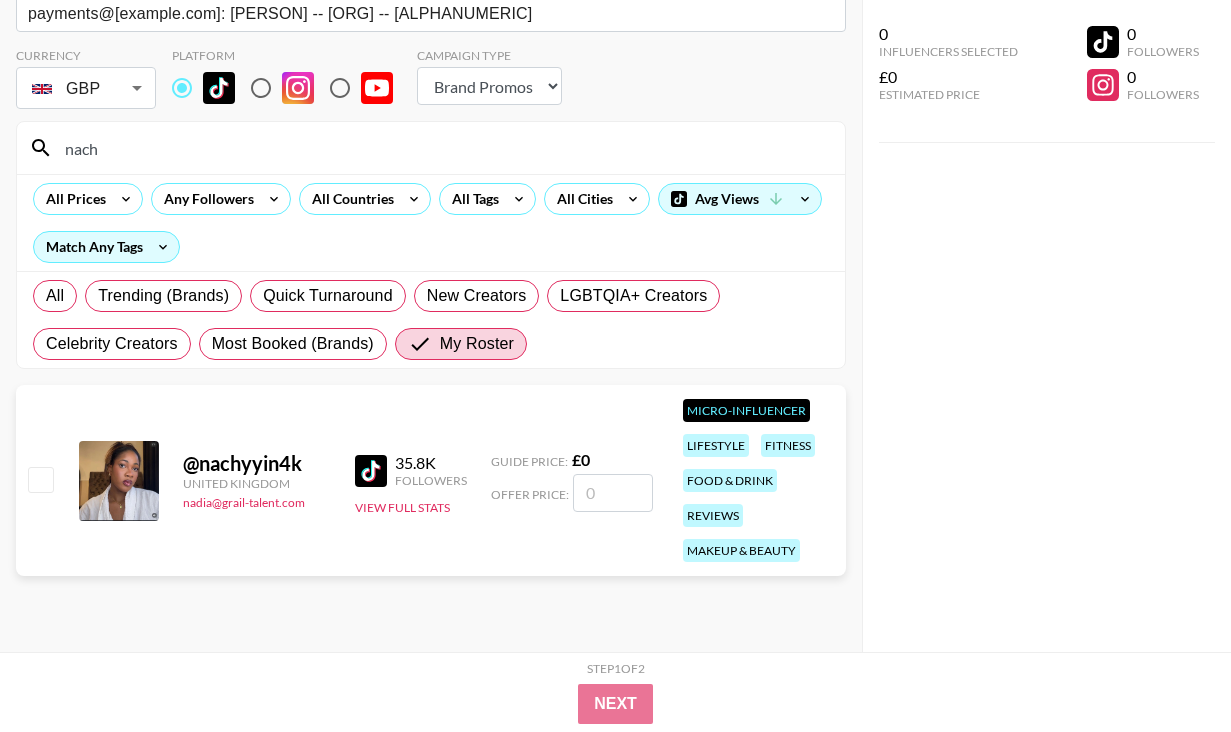 type on "nach" 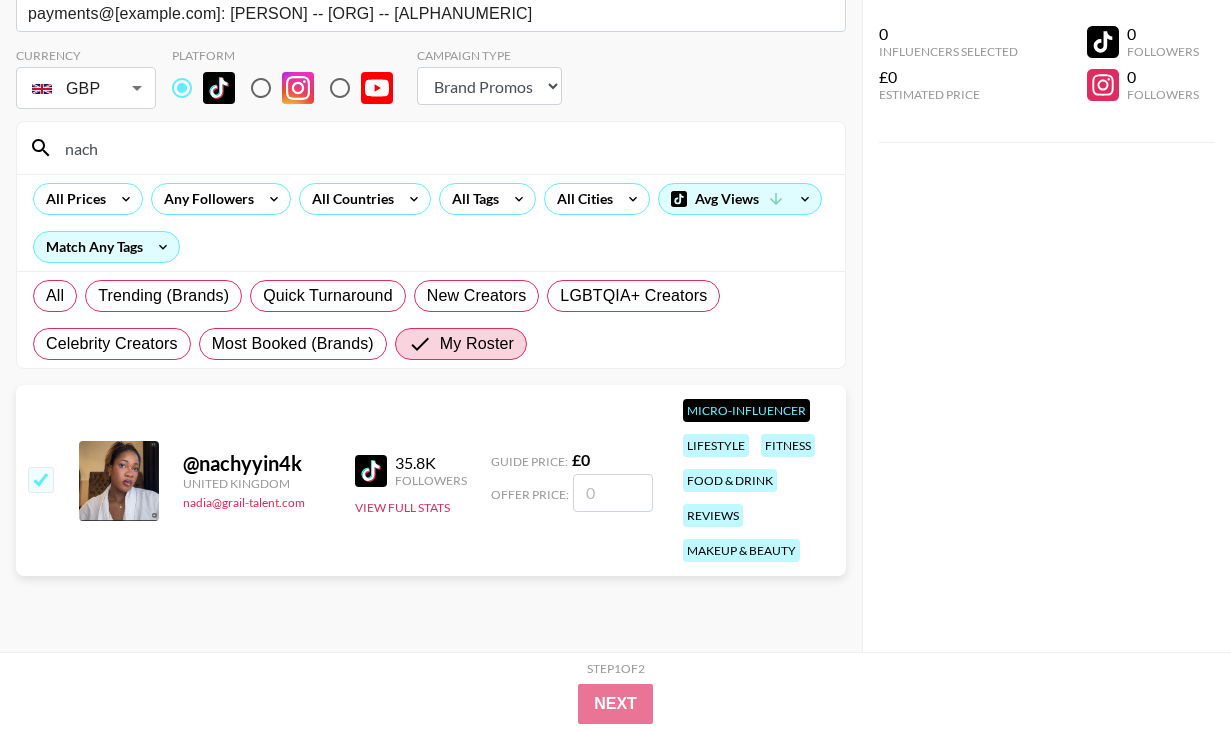 type on "7" 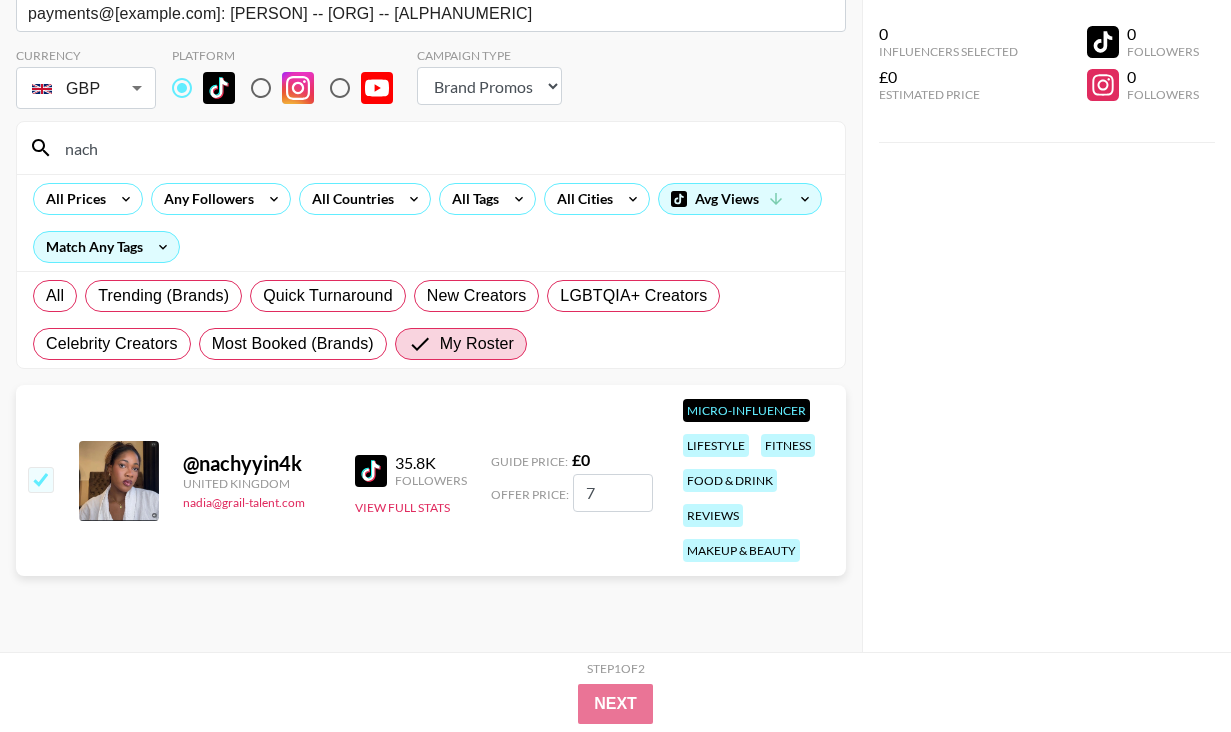 checkbox on "true" 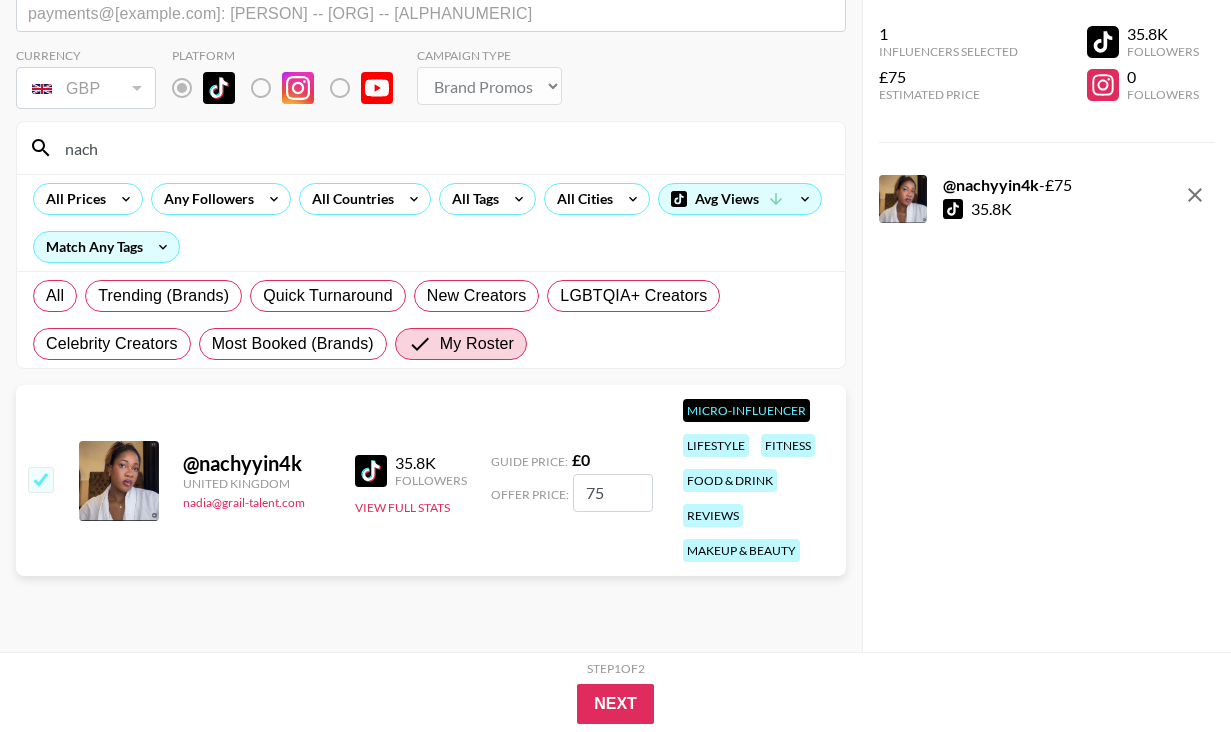type on "75" 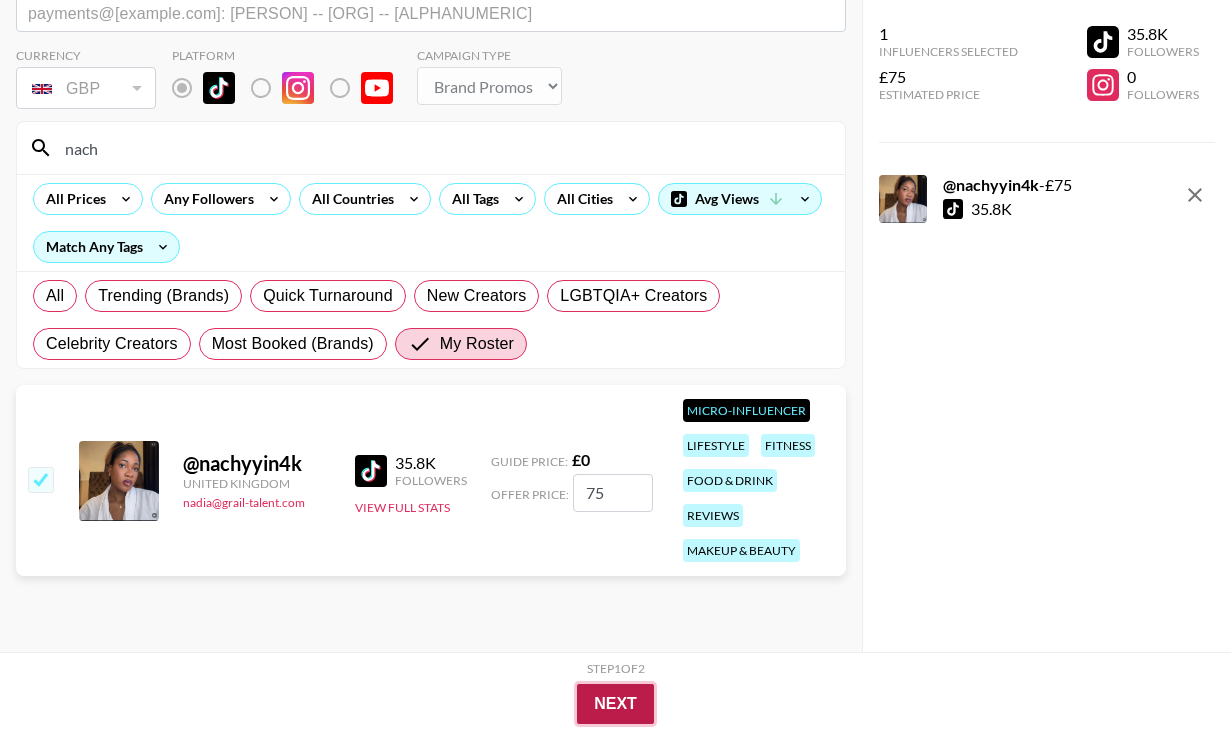 click on "Next" at bounding box center [615, 704] 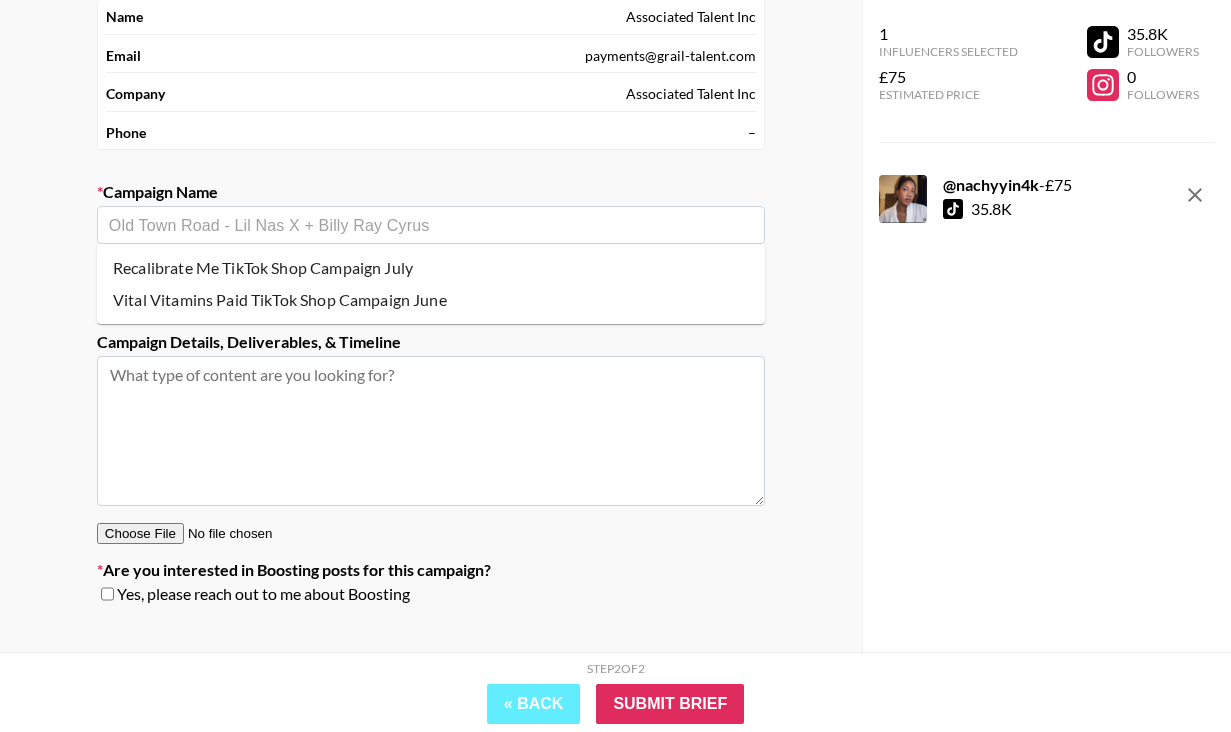 click at bounding box center [431, 225] 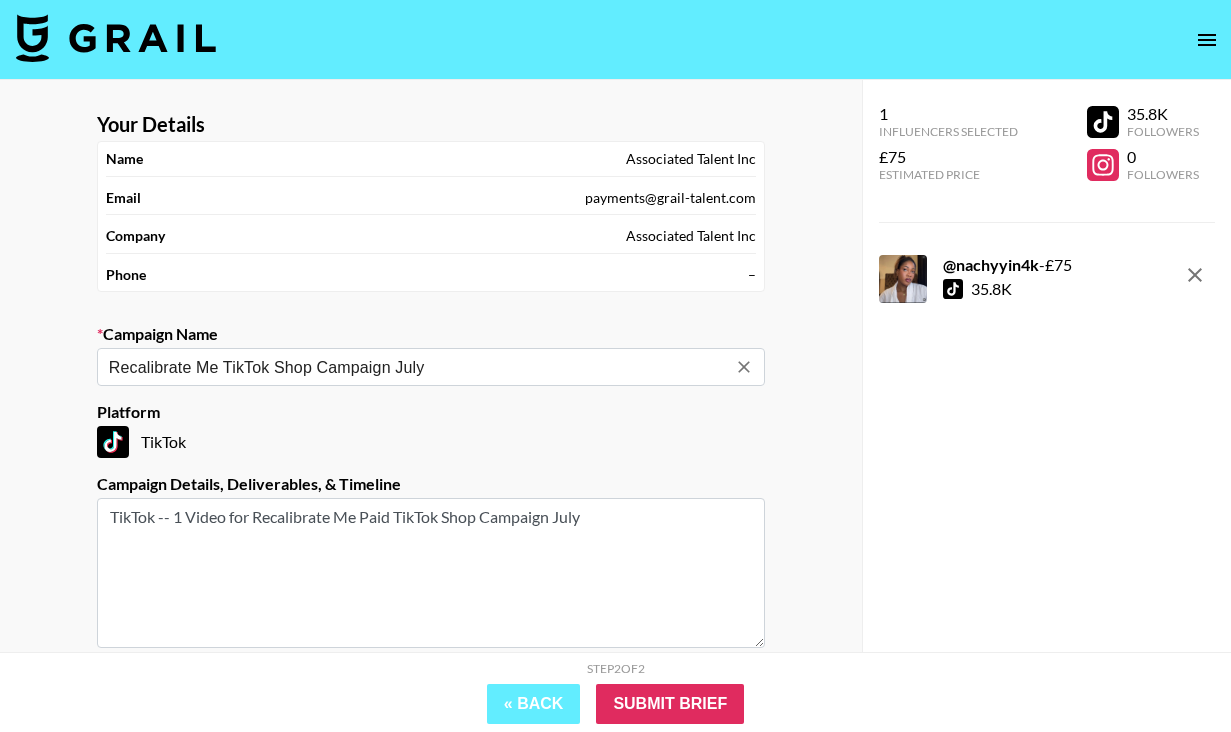 scroll, scrollTop: 174, scrollLeft: 0, axis: vertical 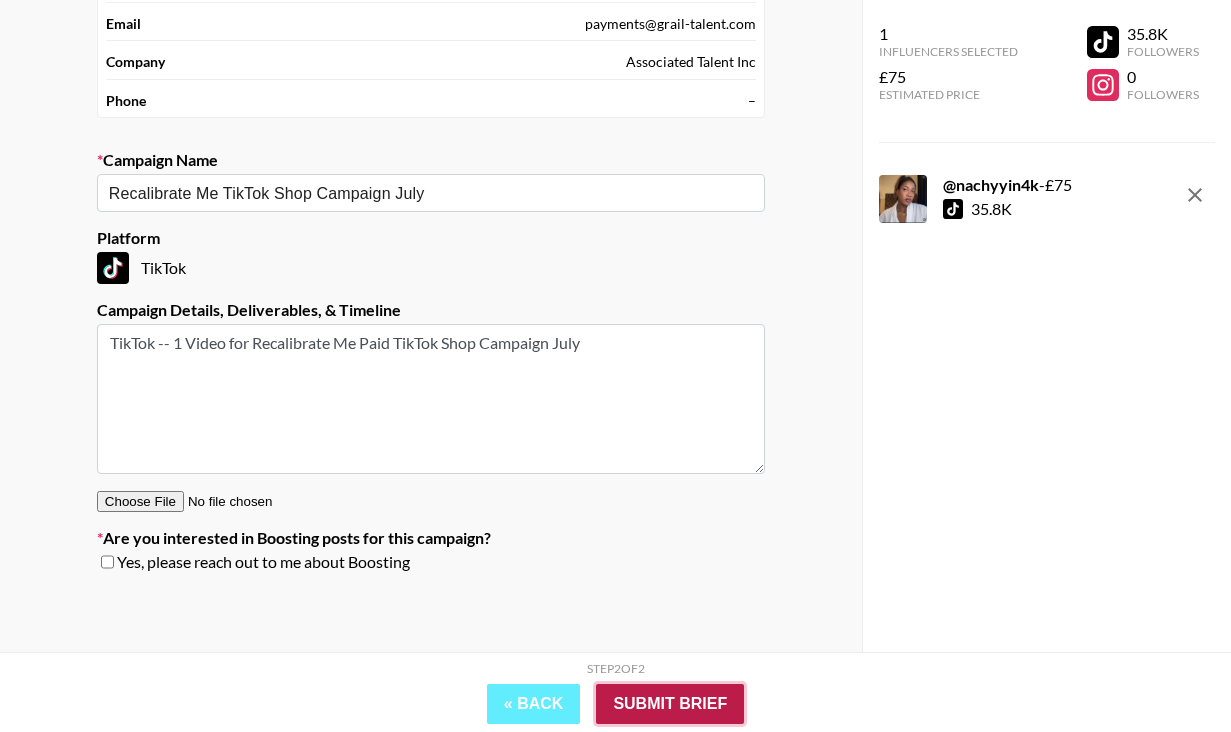 click on "Submit Brief" at bounding box center (670, 704) 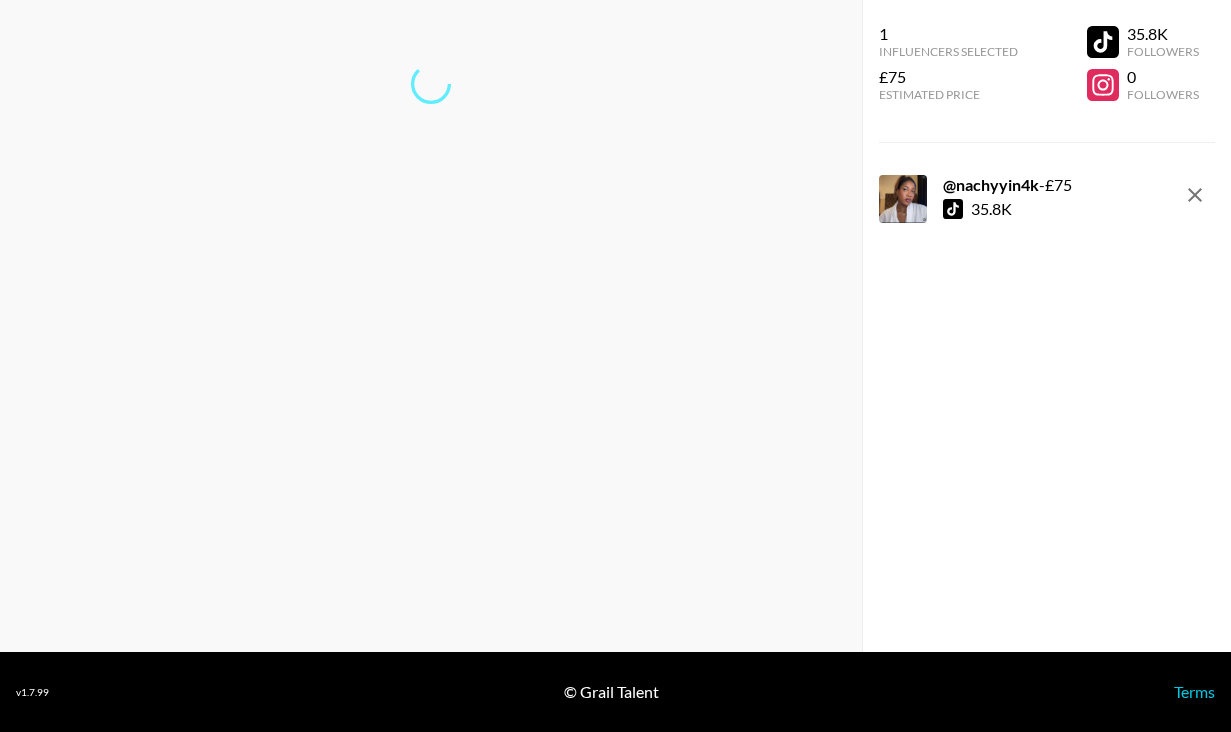 scroll, scrollTop: 80, scrollLeft: 0, axis: vertical 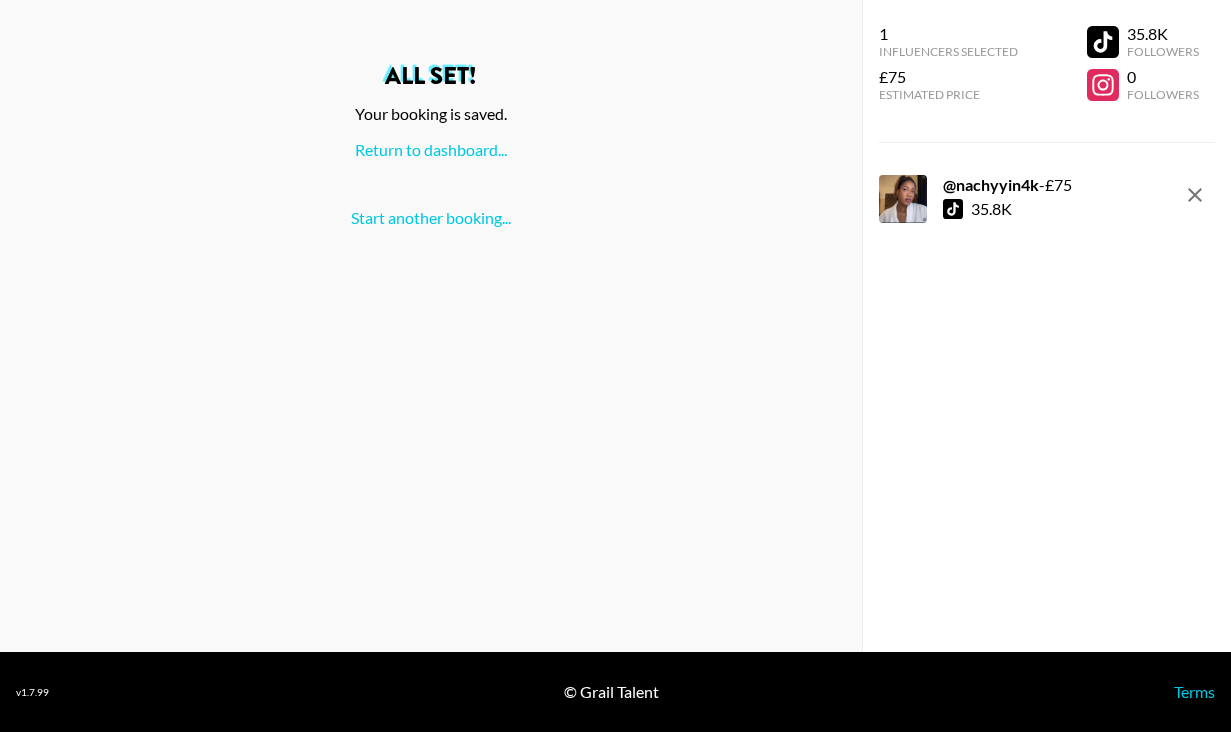 click on "All set! Your booking is saved. Return to dashboard... Start another booking..." at bounding box center [431, 146] 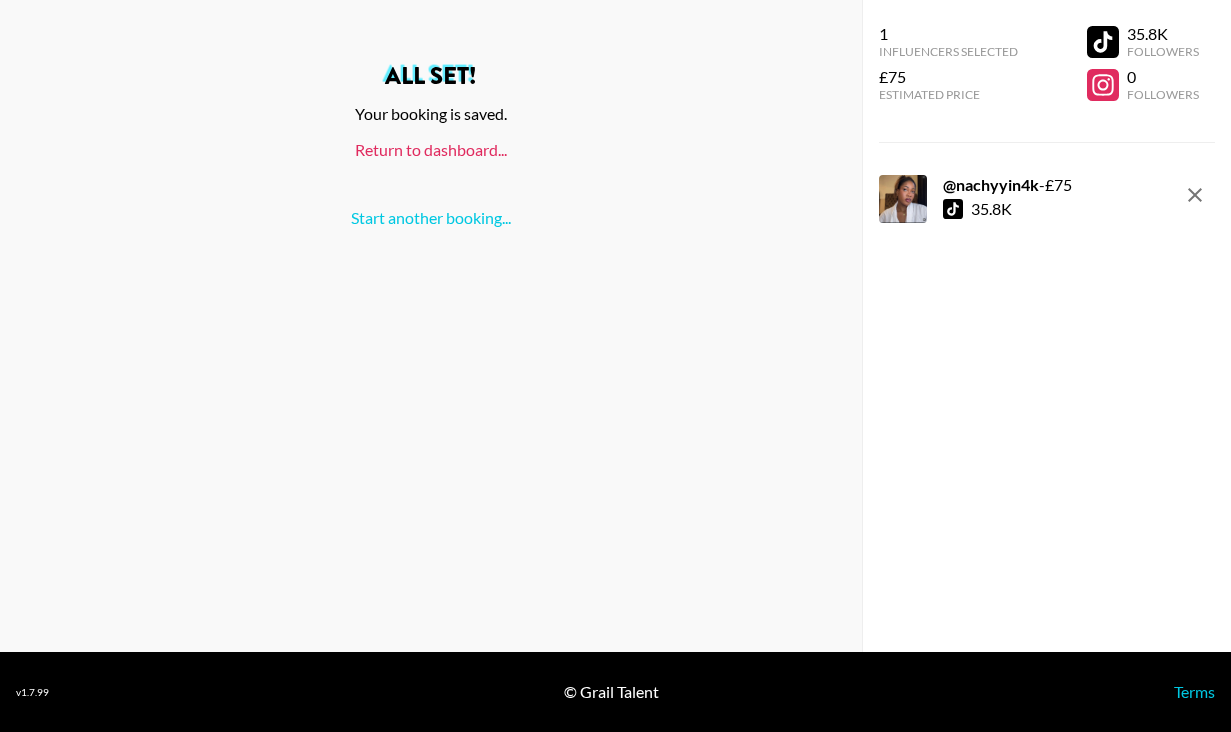 click on "Return to dashboard..." at bounding box center (431, 149) 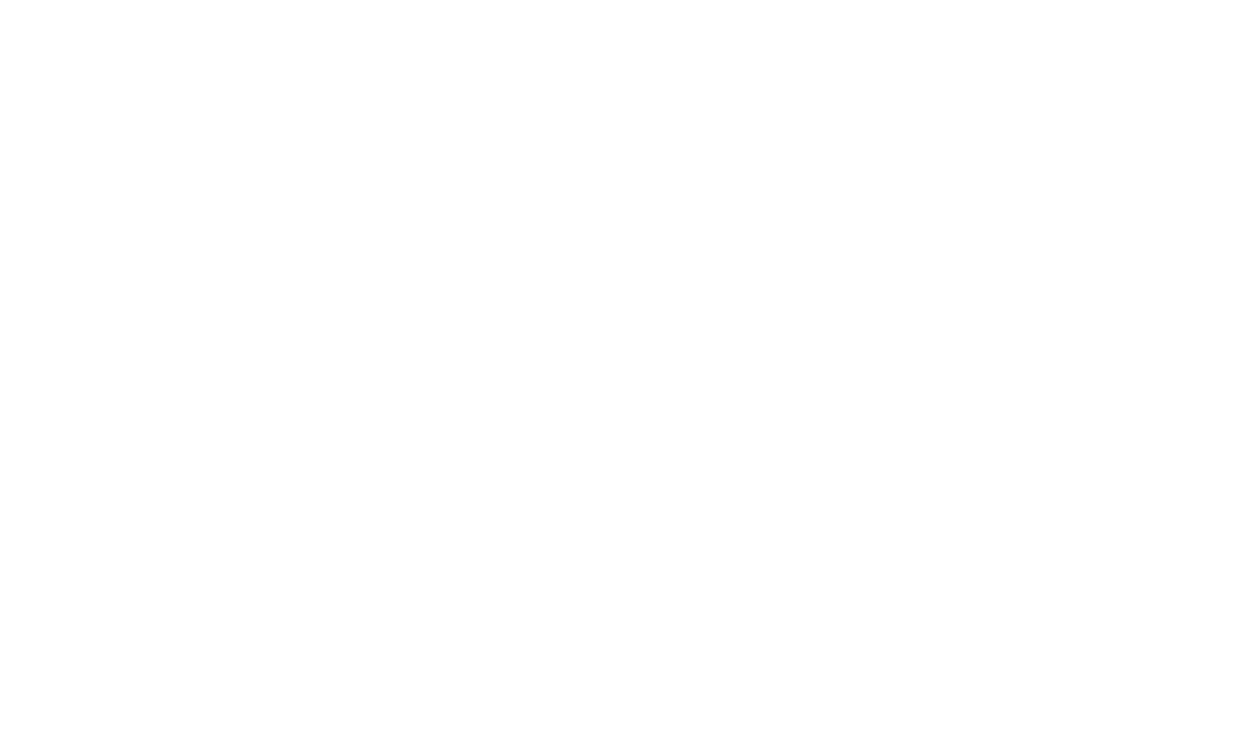 scroll, scrollTop: 0, scrollLeft: 0, axis: both 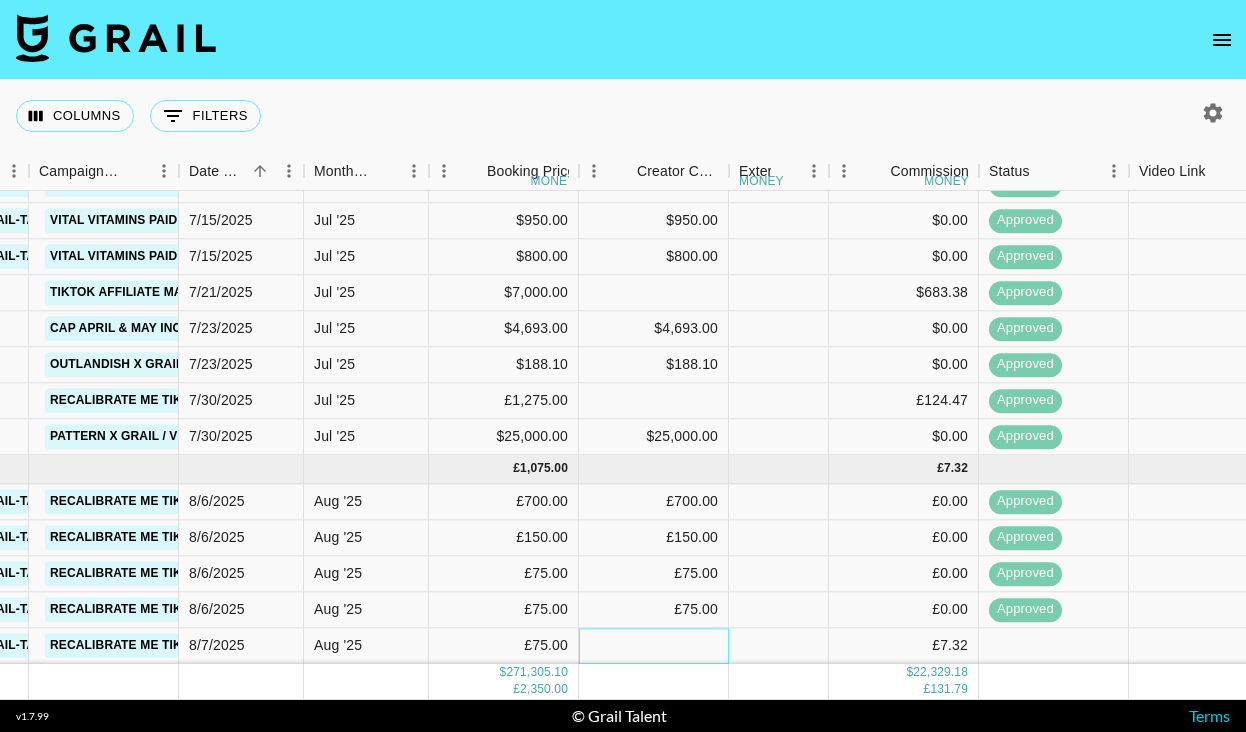 click at bounding box center (654, 646) 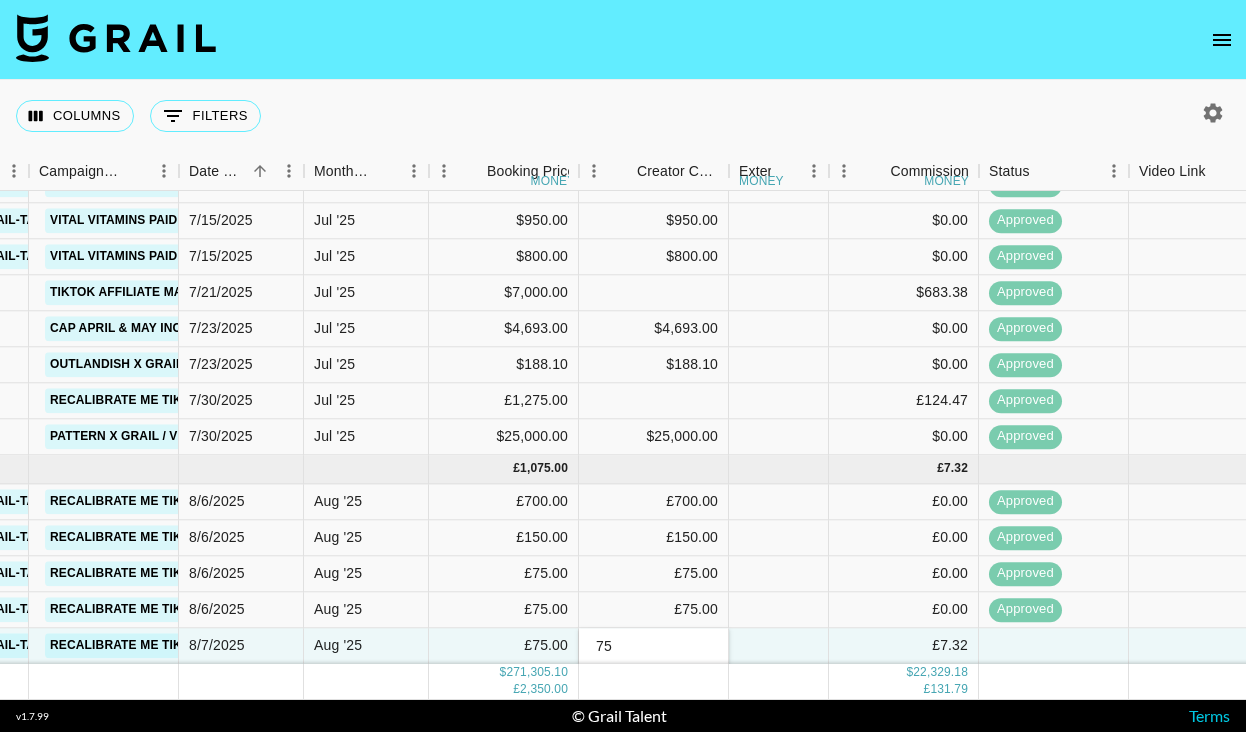 type on "75" 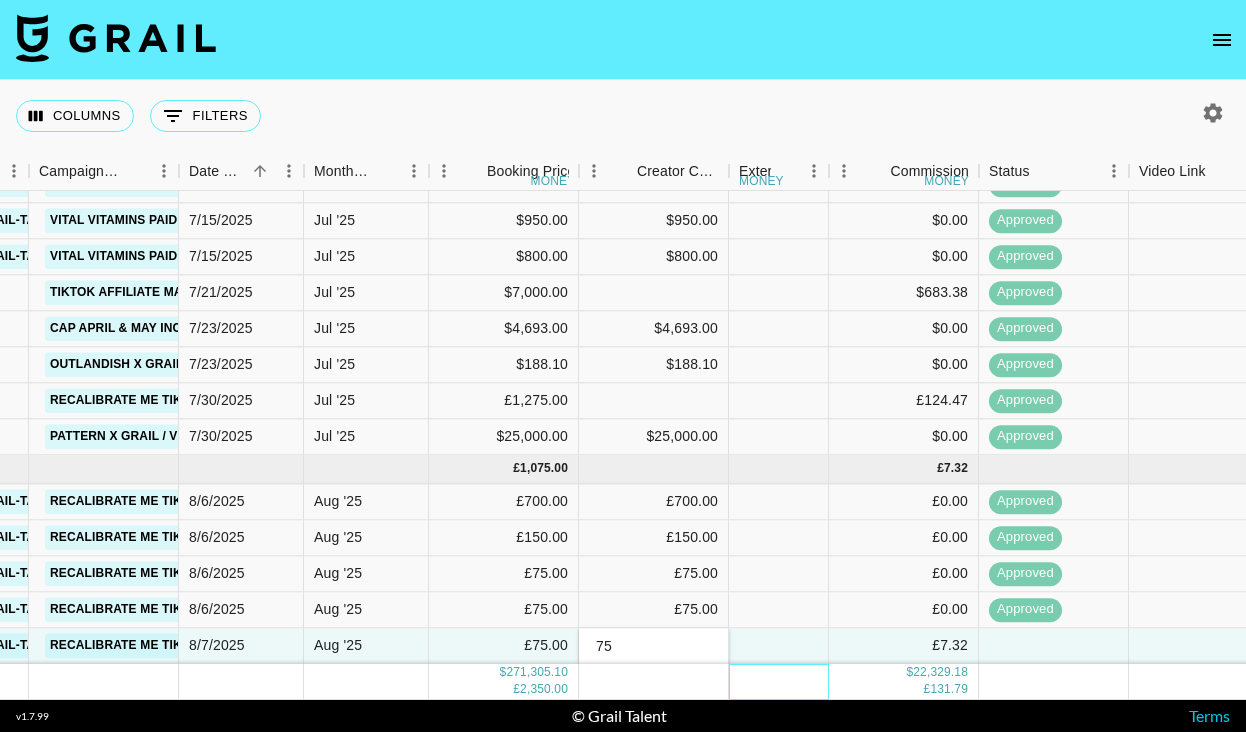 click at bounding box center [779, 681] 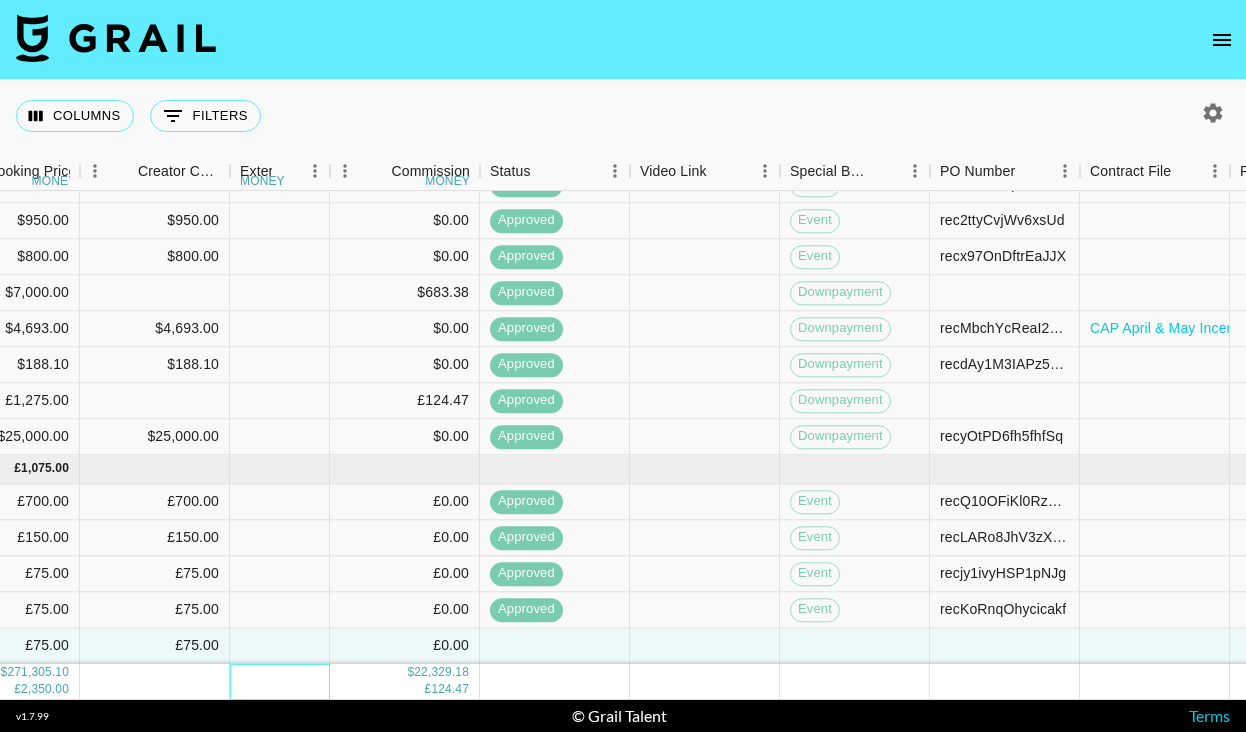 scroll, scrollTop: 1139, scrollLeft: 1436, axis: both 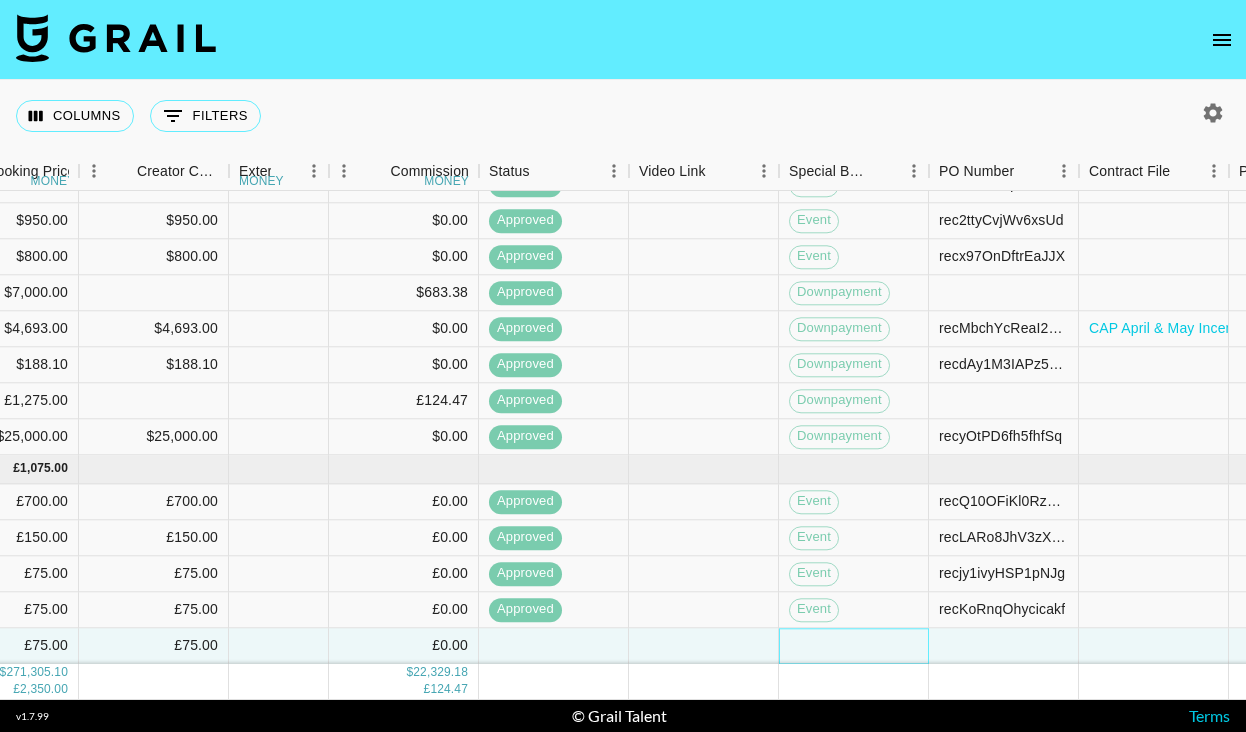 click at bounding box center (854, 646) 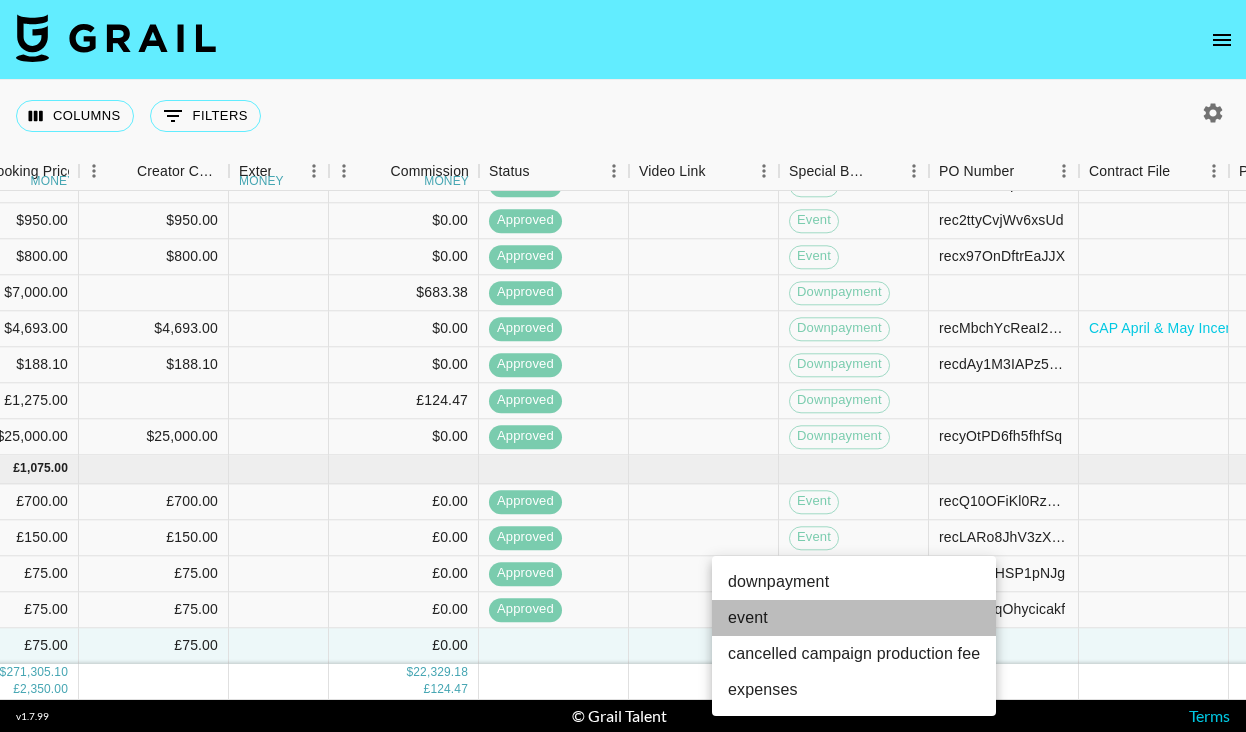 click on "event" at bounding box center [854, 618] 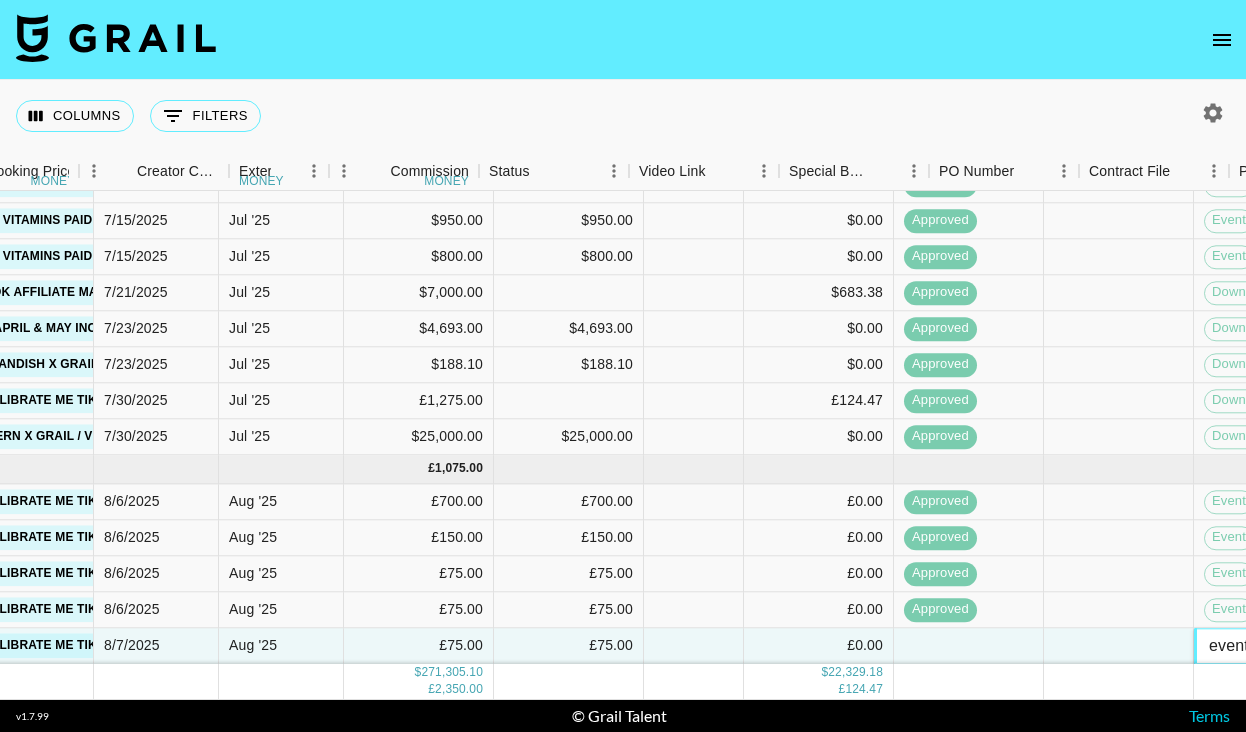 scroll, scrollTop: 1139, scrollLeft: 0, axis: vertical 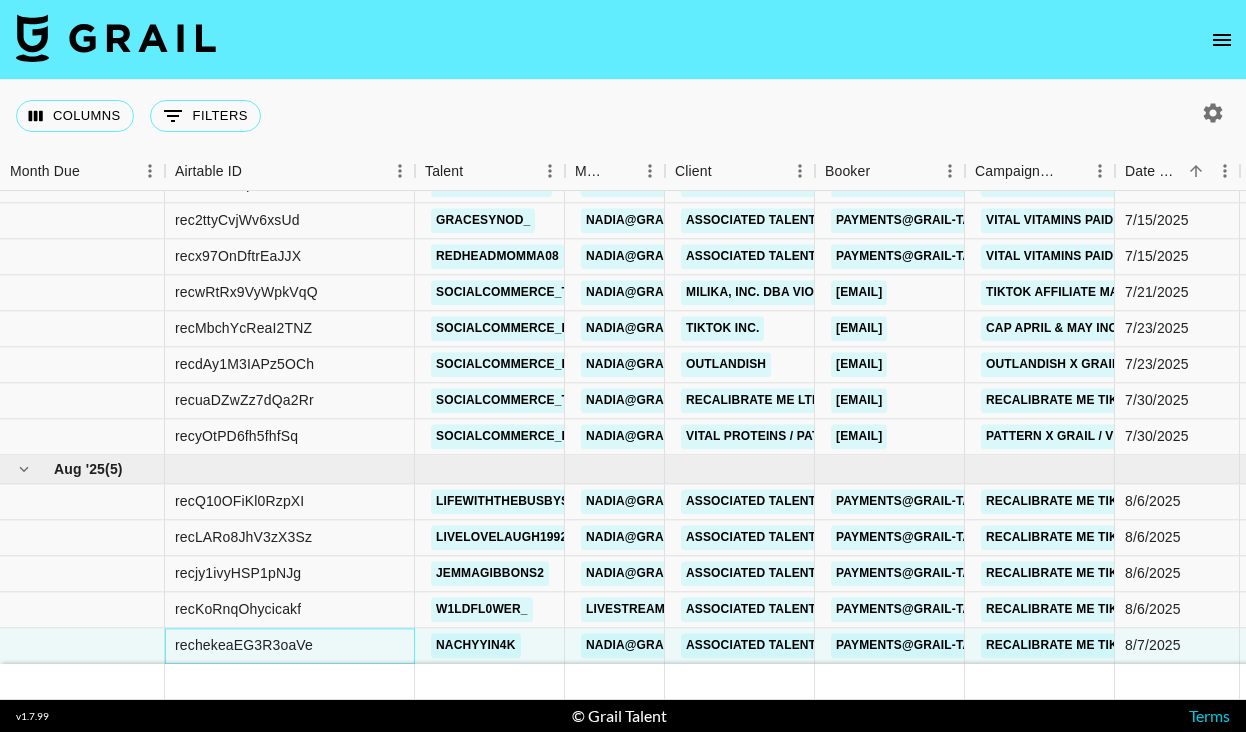 click on "rechekeaEG3R3oaVe" at bounding box center (244, 646) 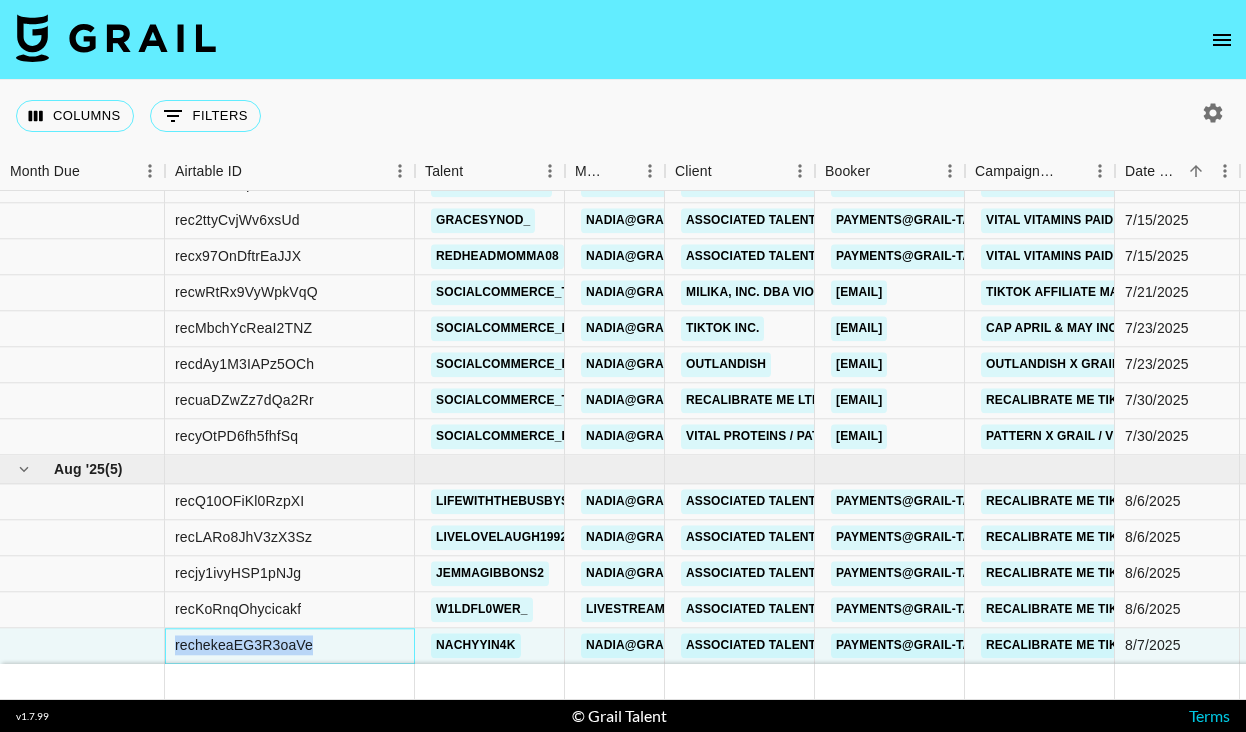click on "rechekeaEG3R3oaVe" at bounding box center [244, 646] 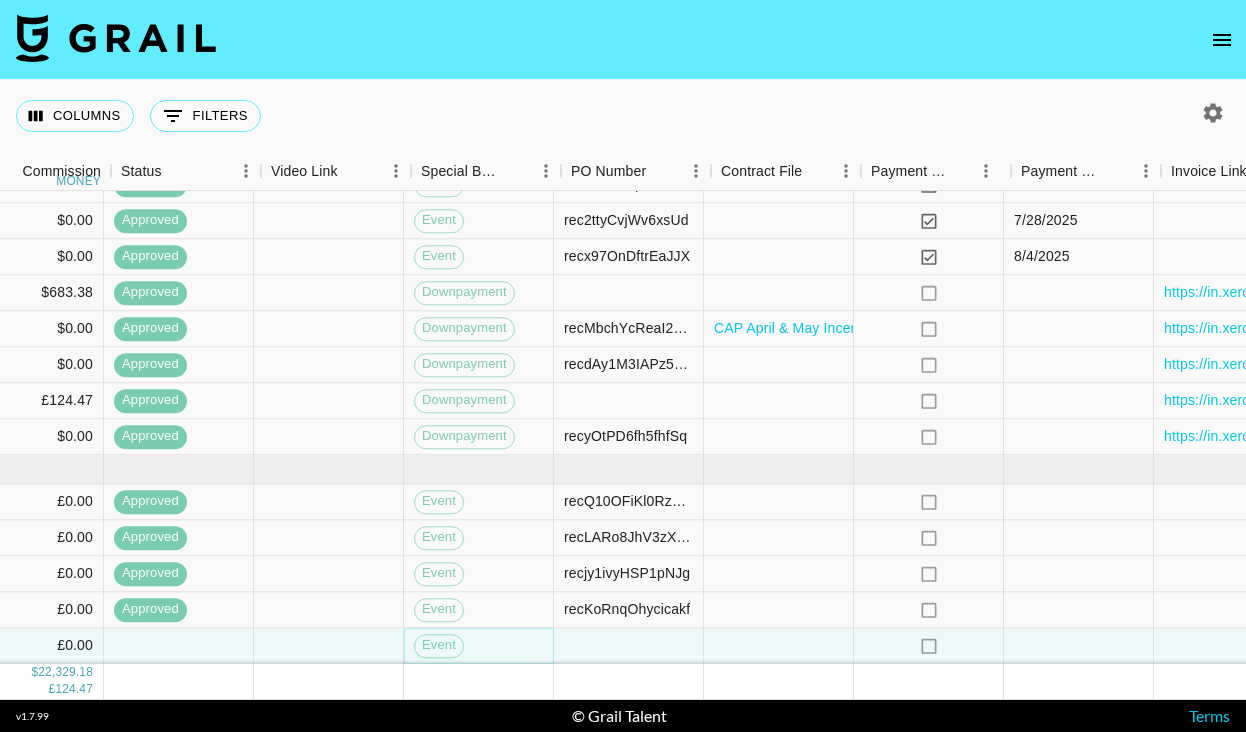 scroll, scrollTop: 1139, scrollLeft: 1810, axis: both 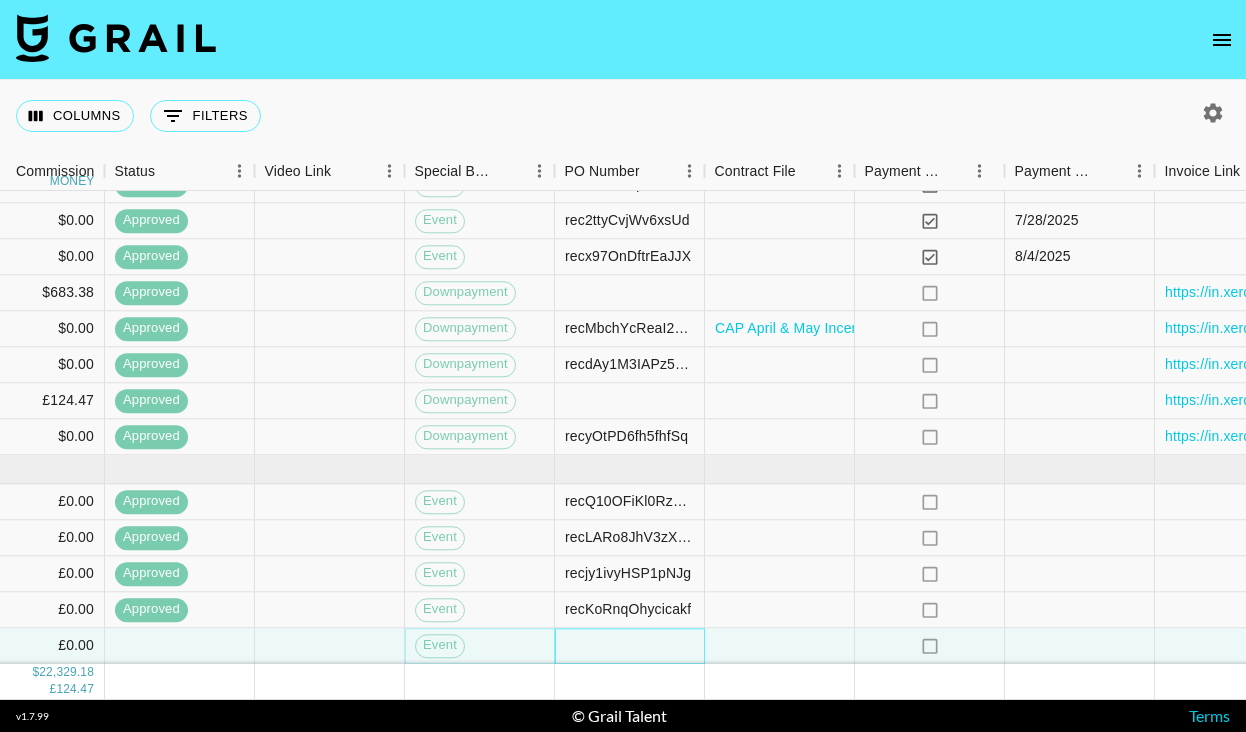 click at bounding box center (630, 646) 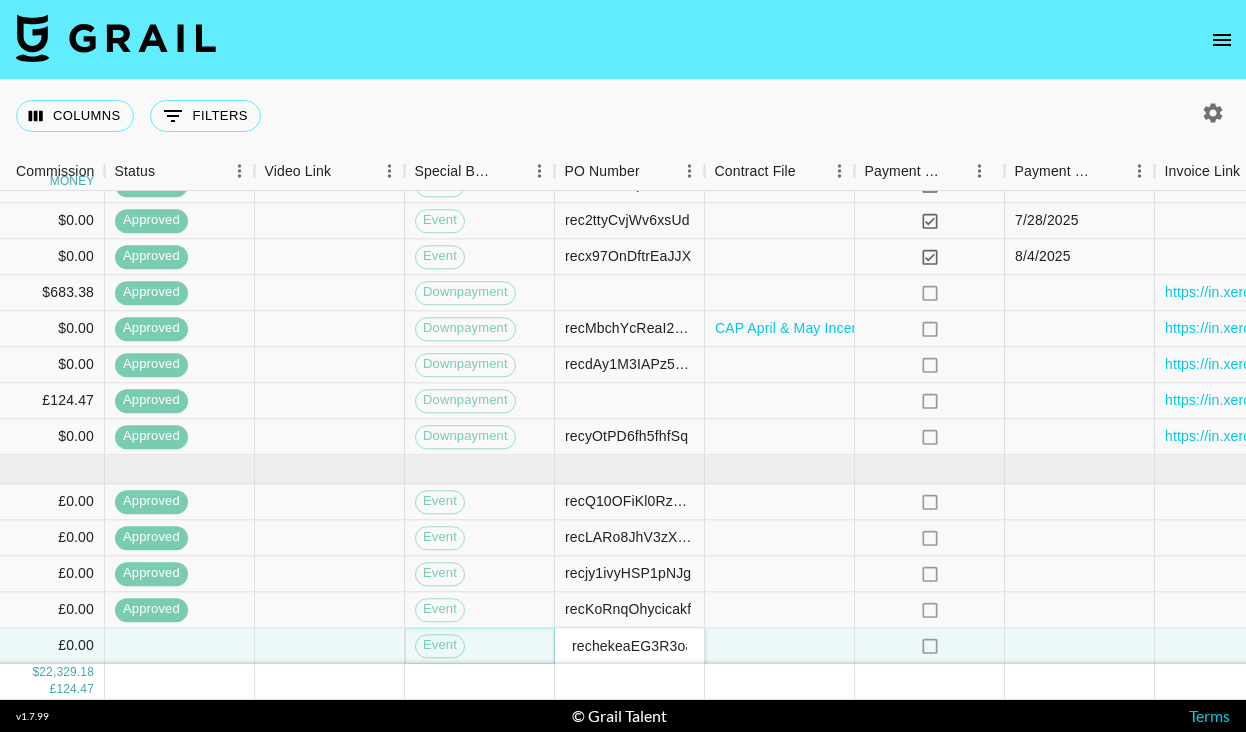 scroll, scrollTop: 0, scrollLeft: 22, axis: horizontal 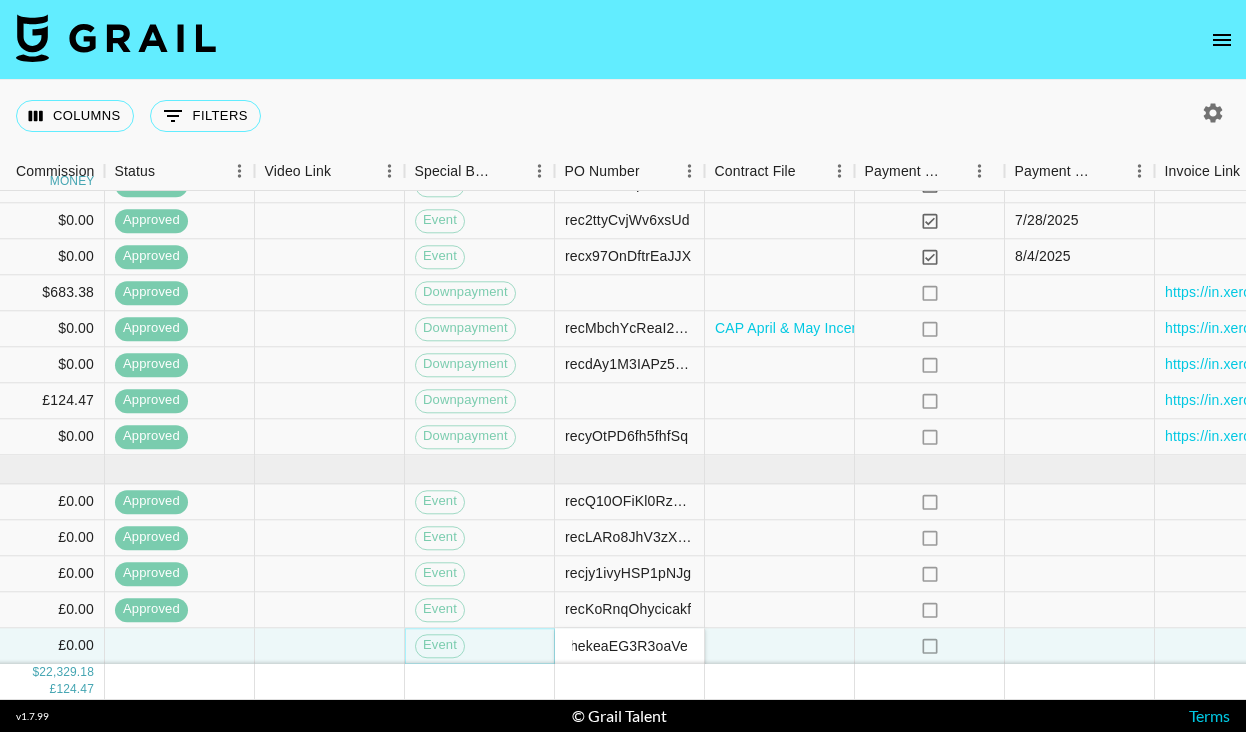 type on "rechekeaEG3R3oaVe" 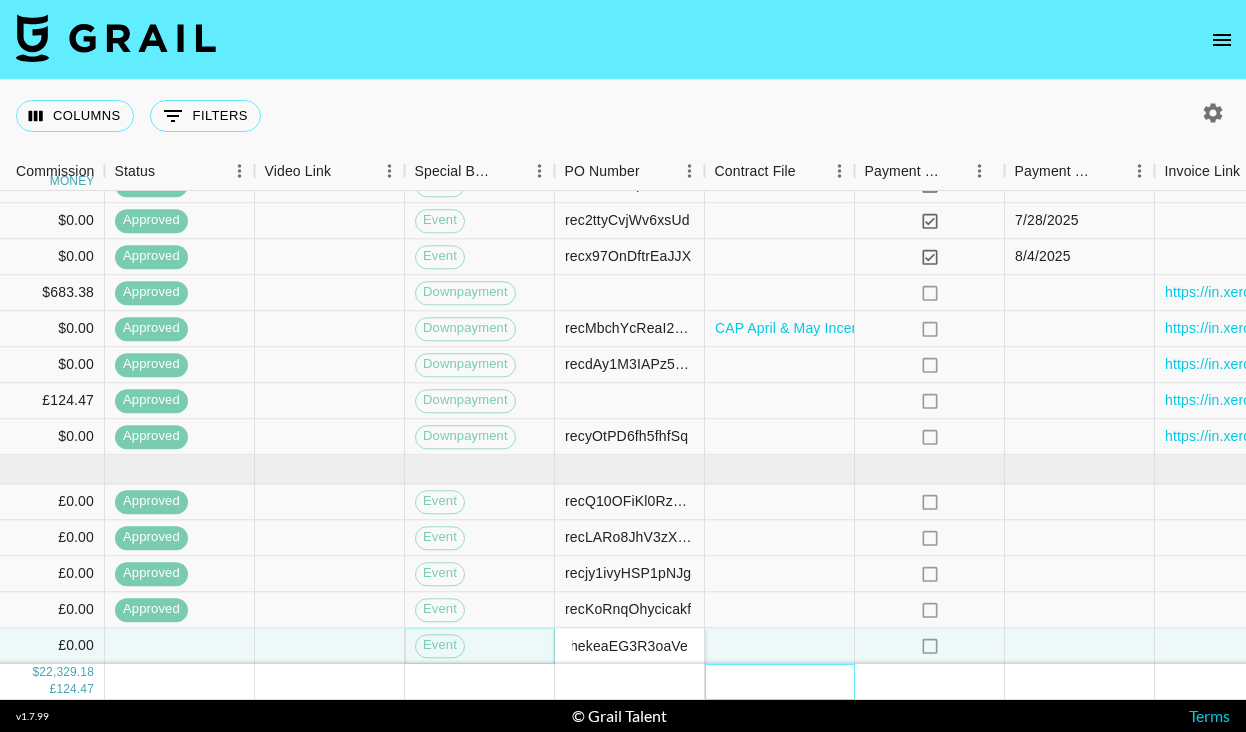 scroll, scrollTop: 0, scrollLeft: 0, axis: both 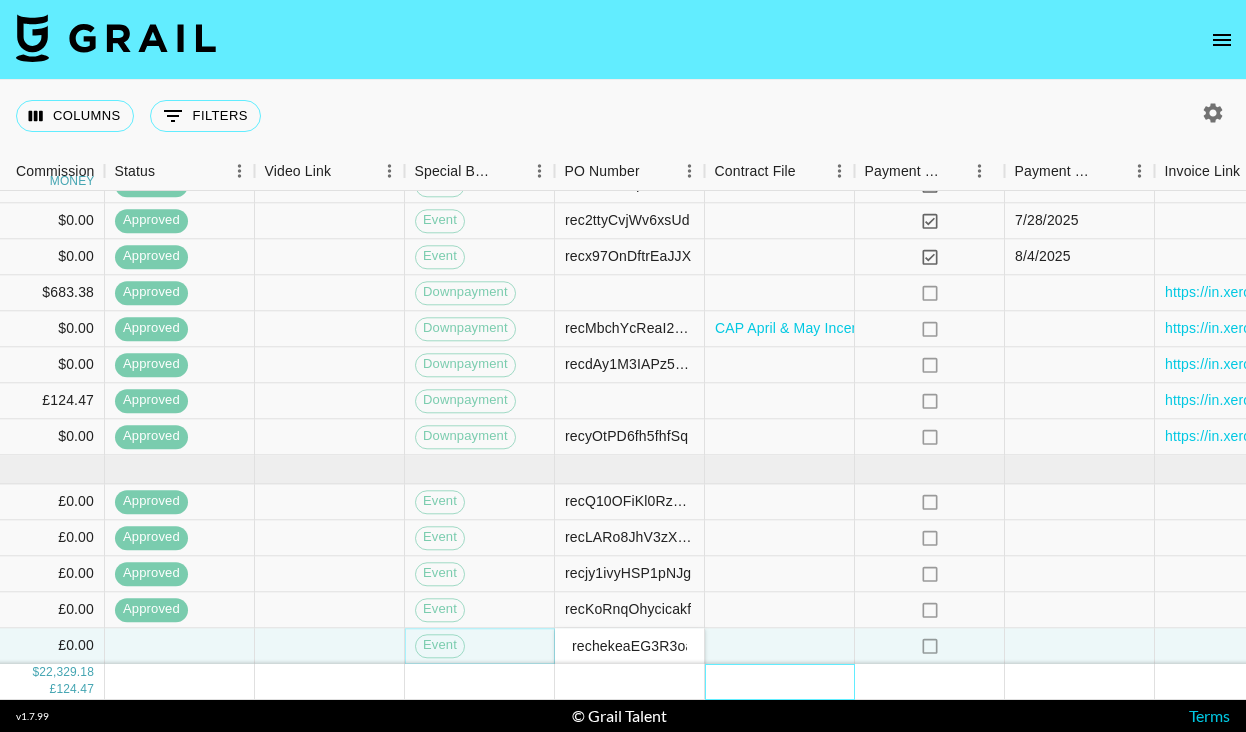 click at bounding box center [780, 681] 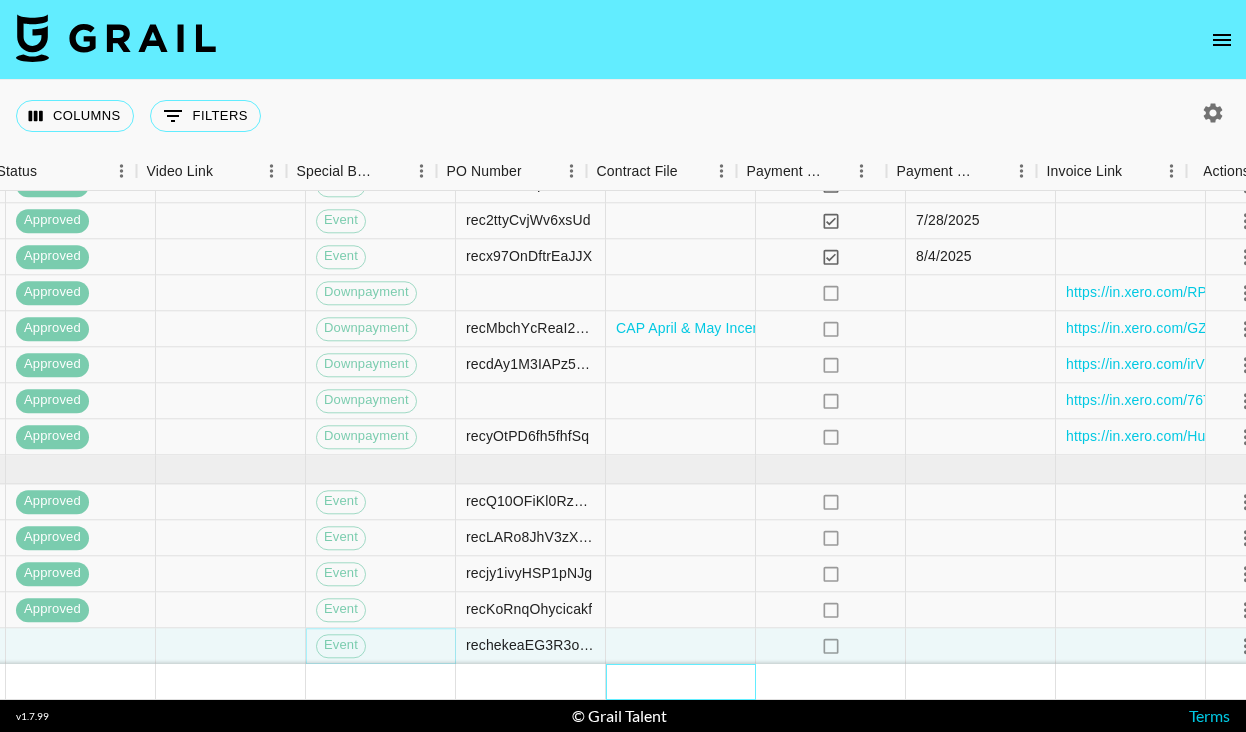 scroll, scrollTop: 1139, scrollLeft: 1964, axis: both 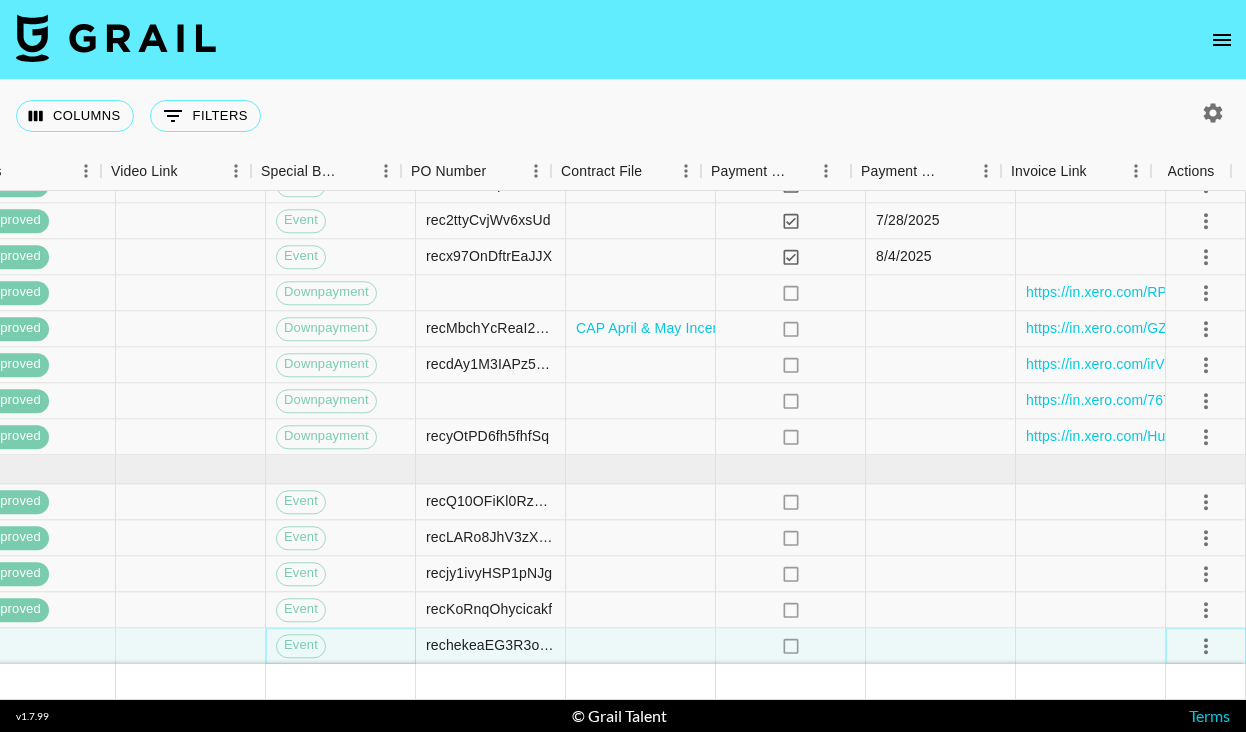 click 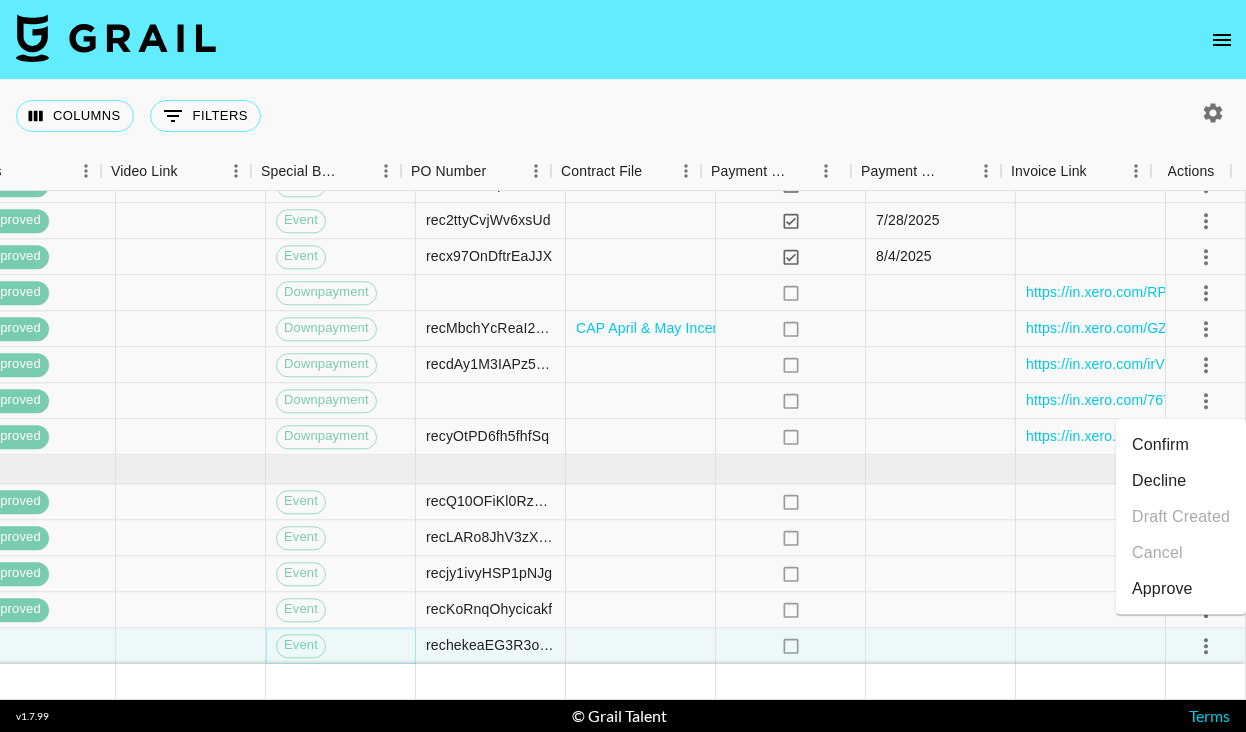 click on "Approve" at bounding box center [1162, 589] 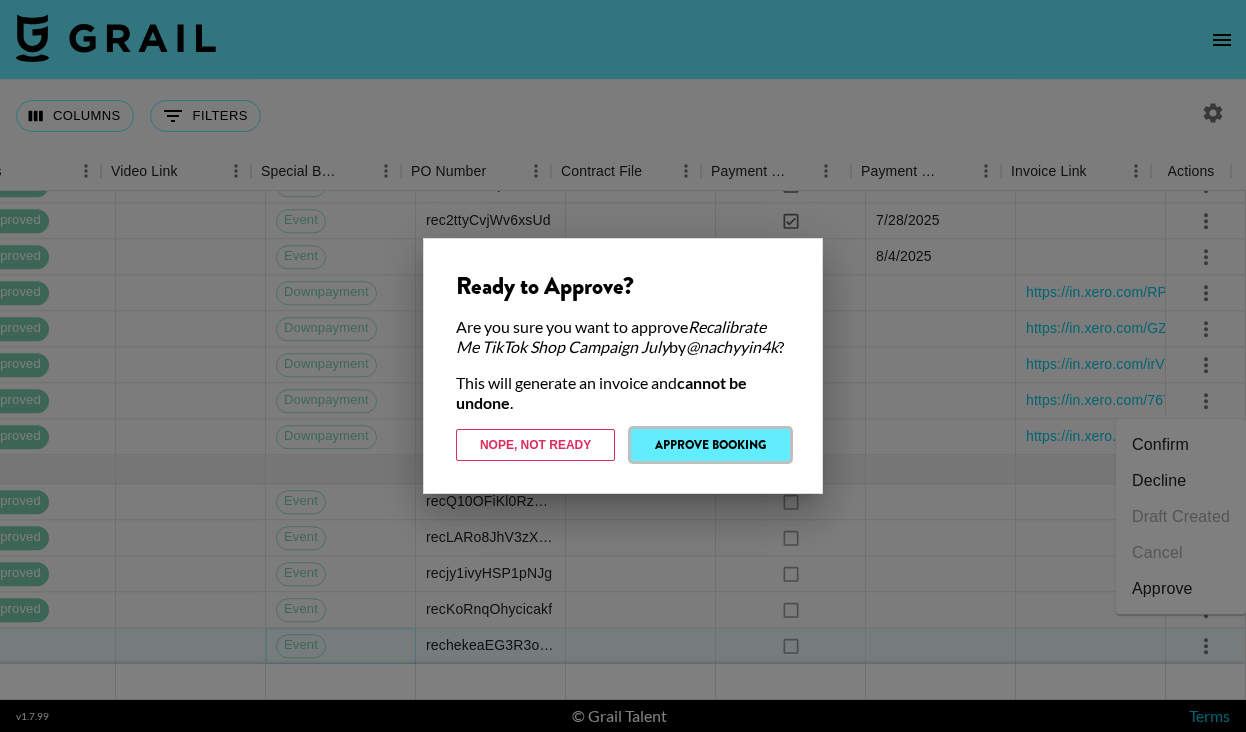 click on "Approve Booking" at bounding box center [710, 445] 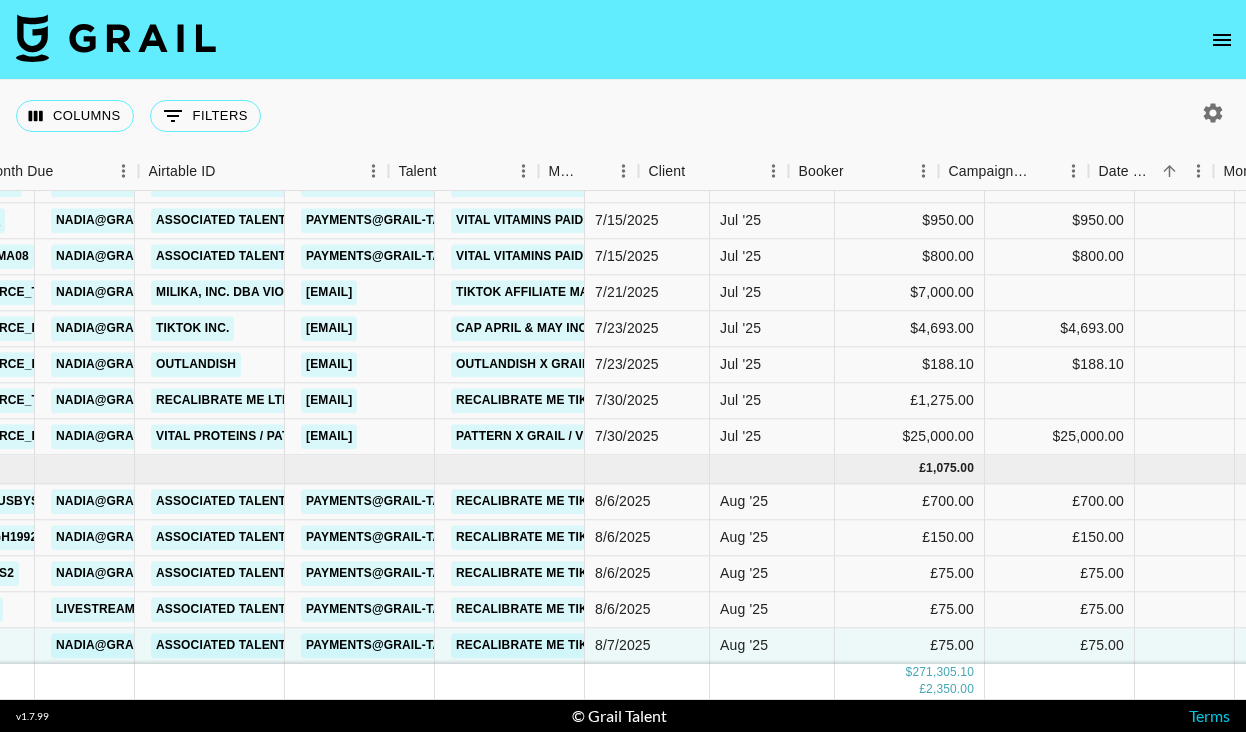scroll, scrollTop: 1139, scrollLeft: 0, axis: vertical 